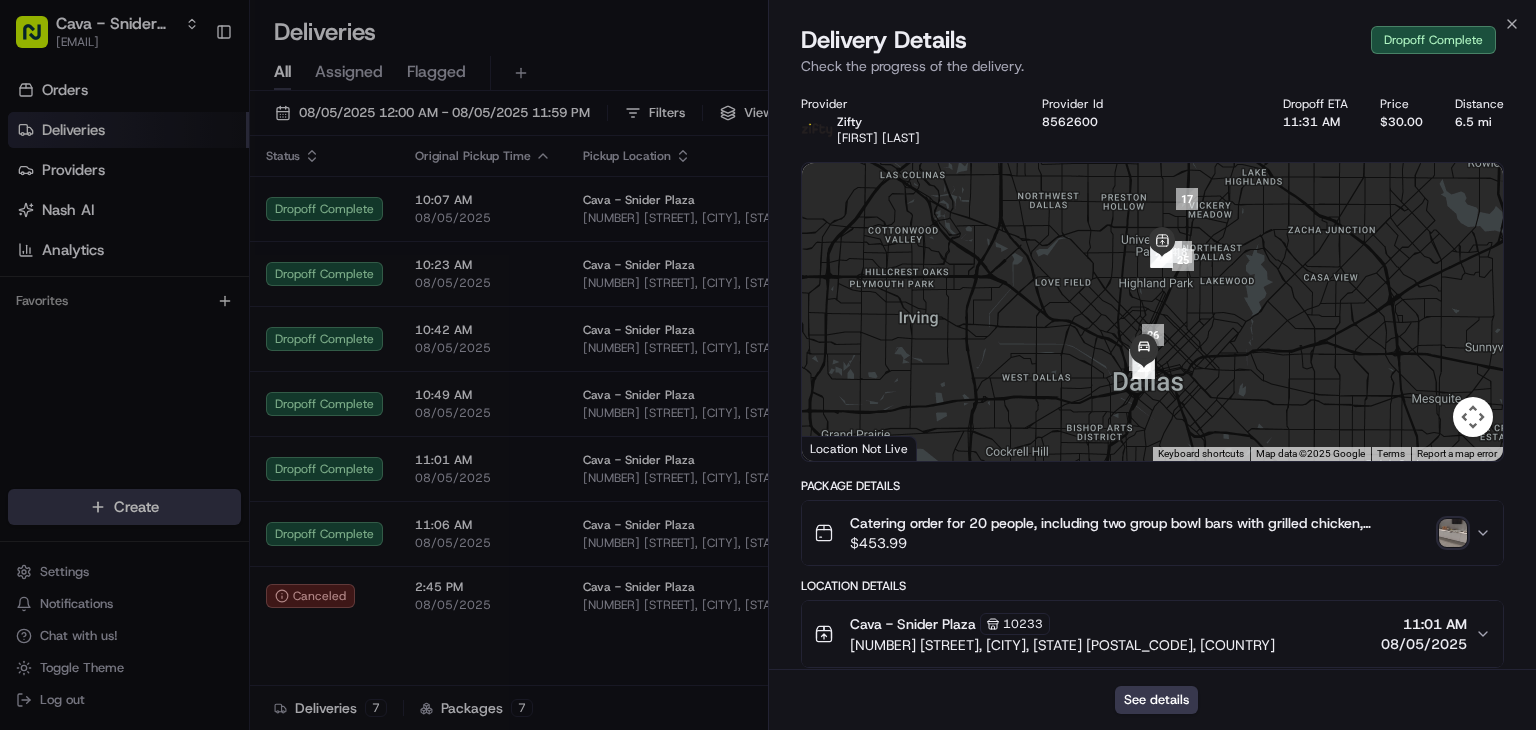 scroll, scrollTop: 0, scrollLeft: 0, axis: both 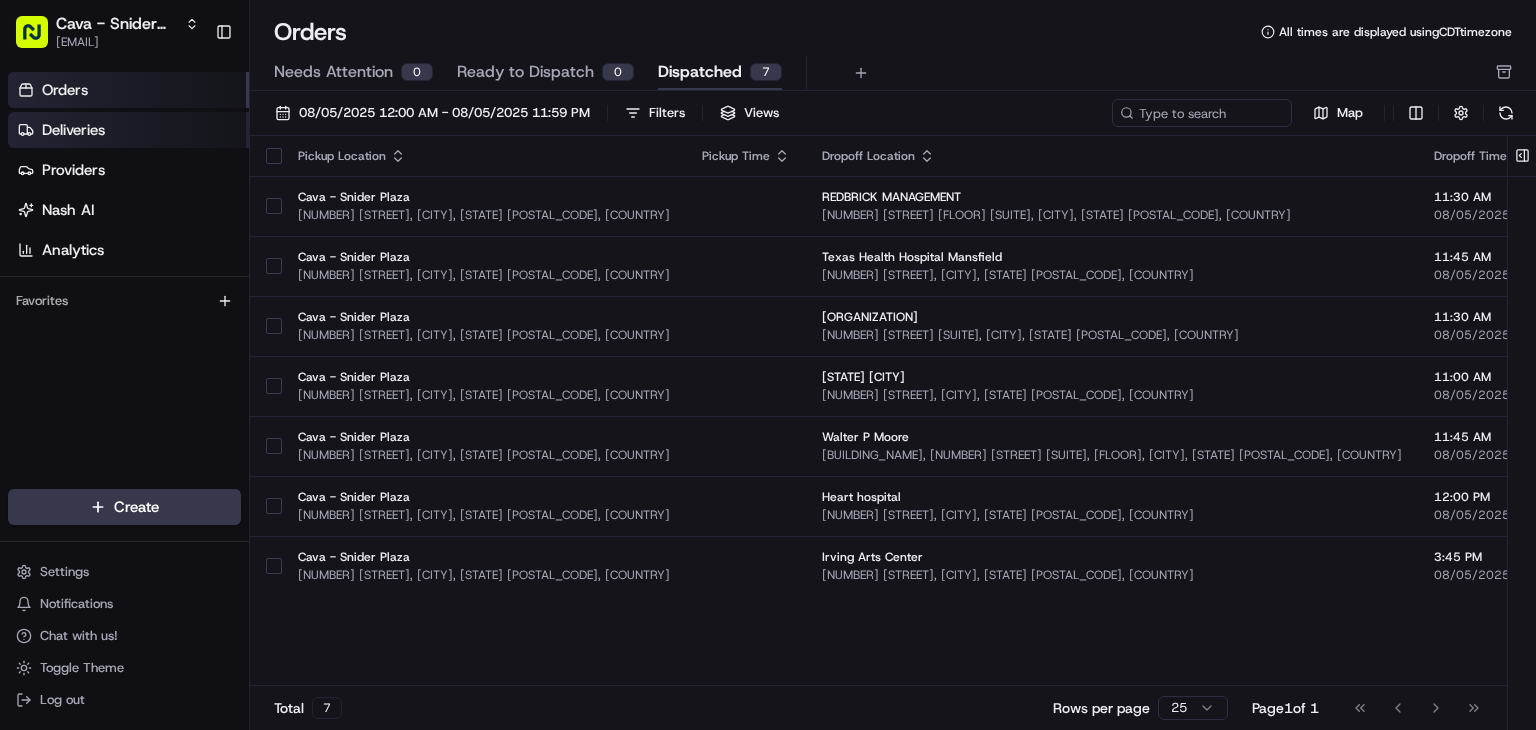 click on "Deliveries" at bounding box center [128, 130] 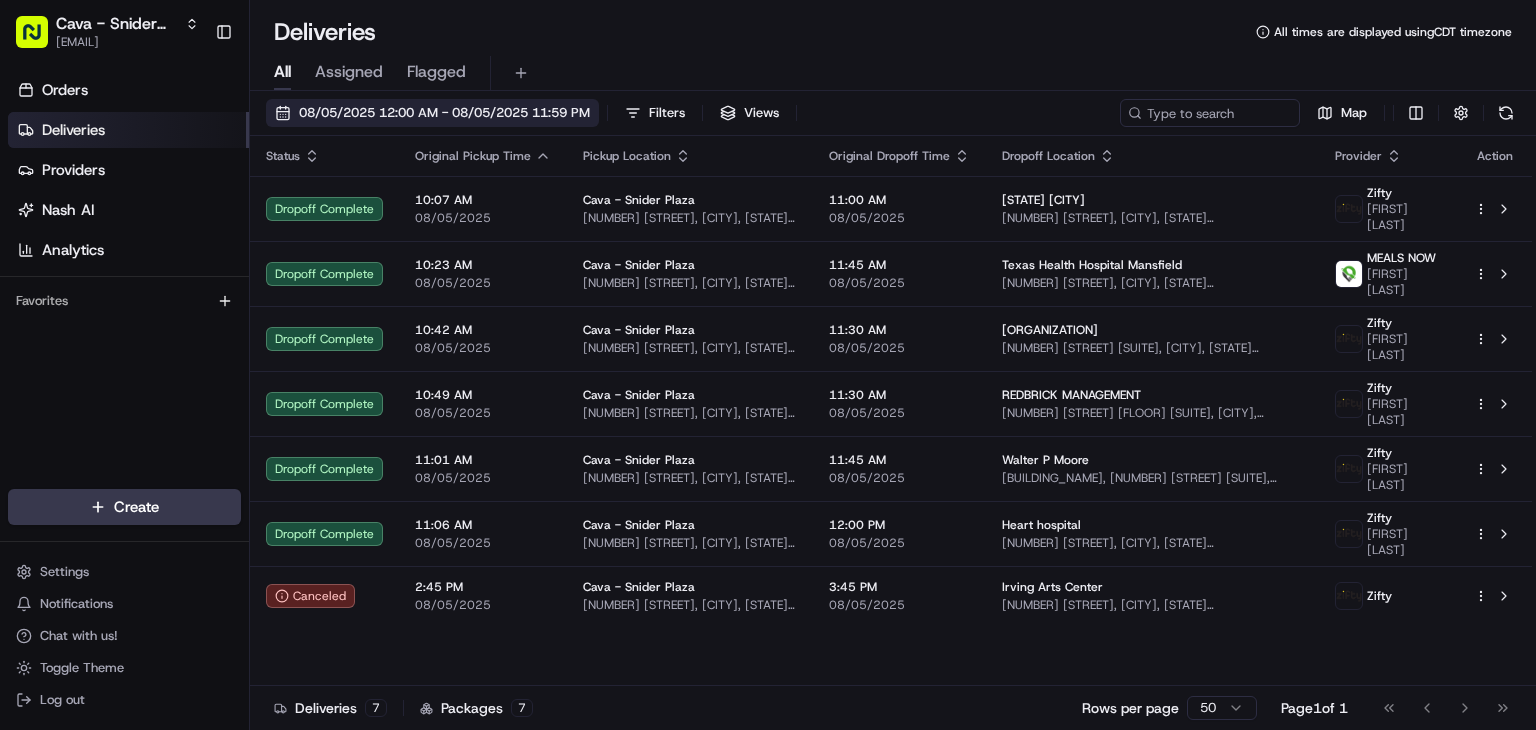click on "08/05/2025 12:00 AM - 08/05/2025 11:59 PM" at bounding box center (444, 113) 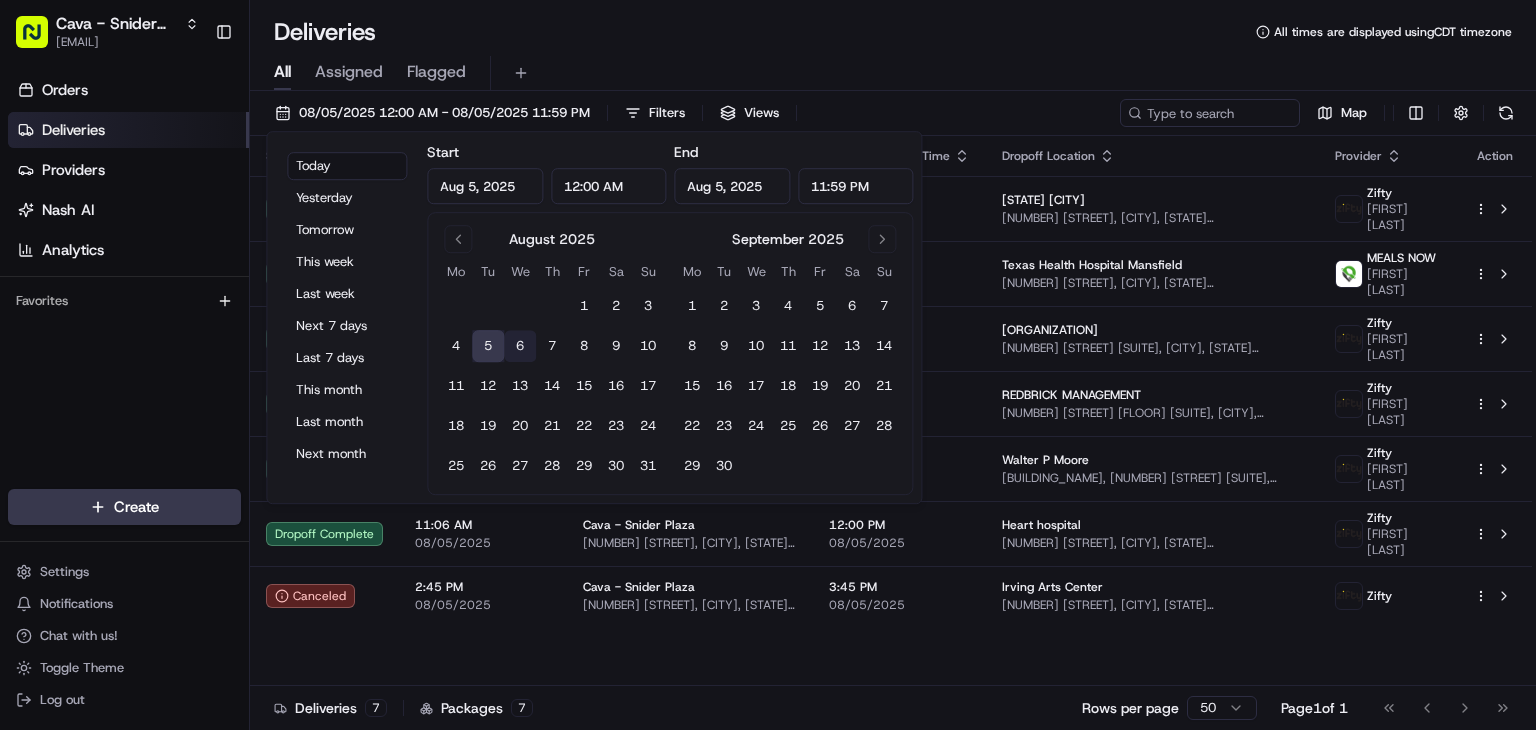 click on "6" at bounding box center (520, 346) 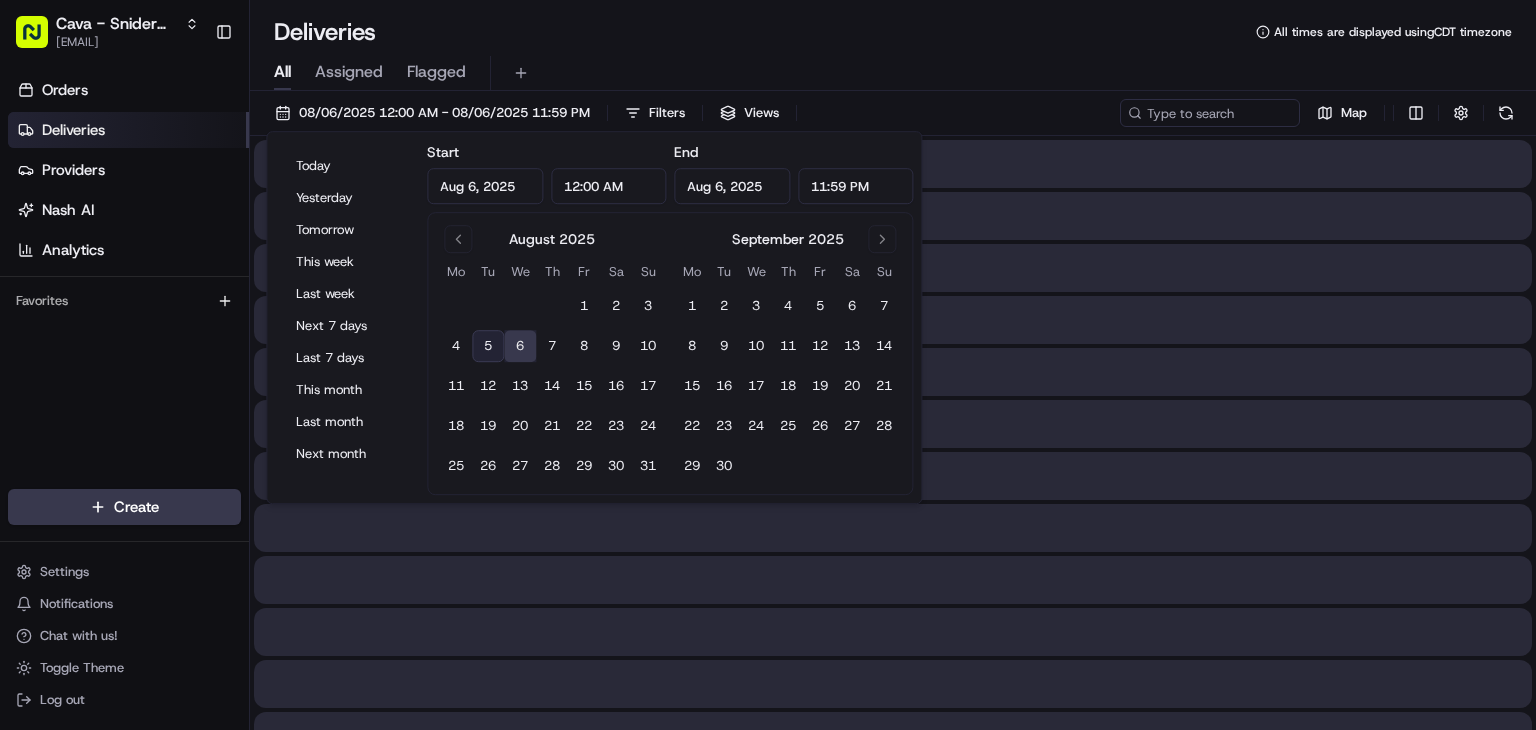 type on "Aug 6, 2025" 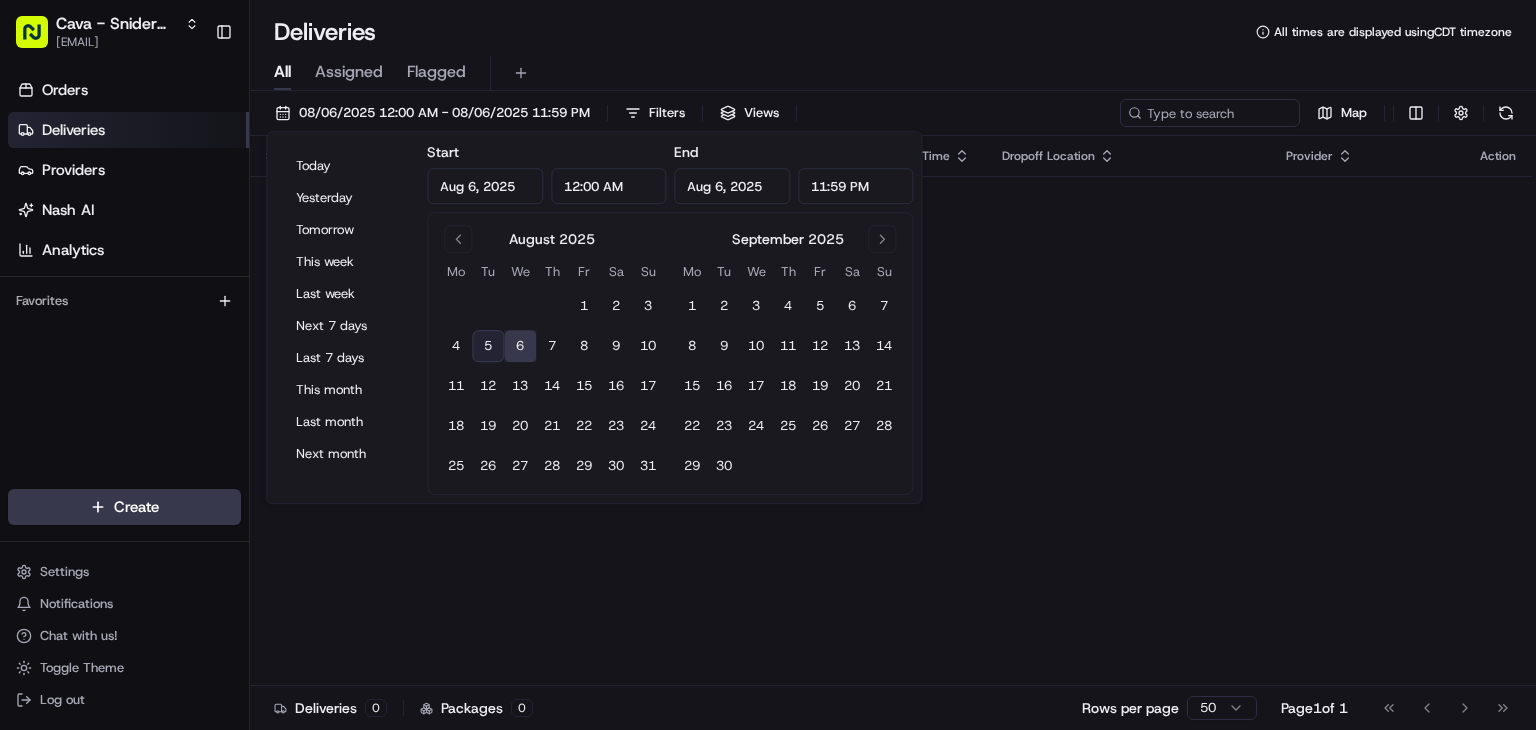 click on "Status Original Pickup Time Pickup Location Original Dropoff Time Dropoff Location Provider Action No results." at bounding box center [891, 411] 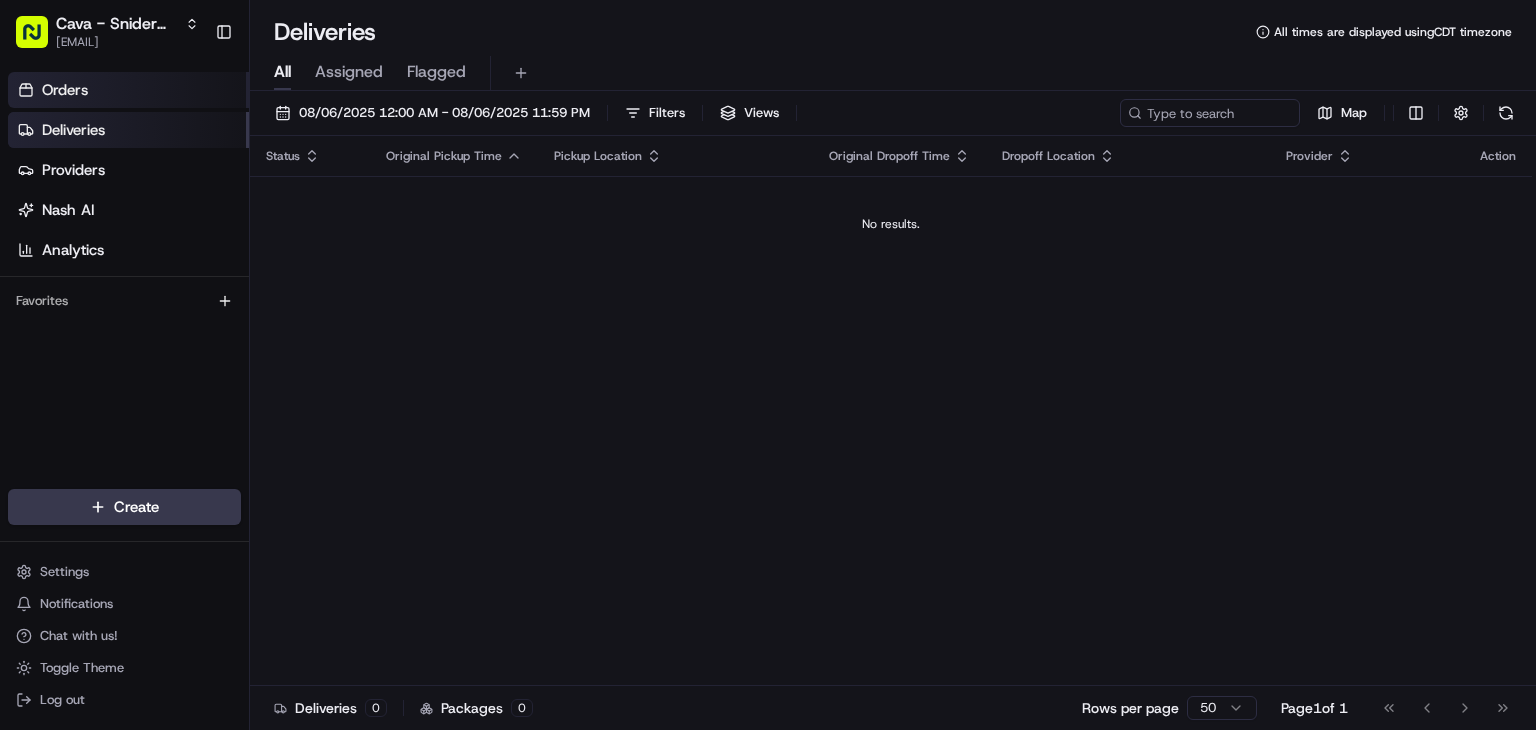 click on "Orders" at bounding box center [128, 90] 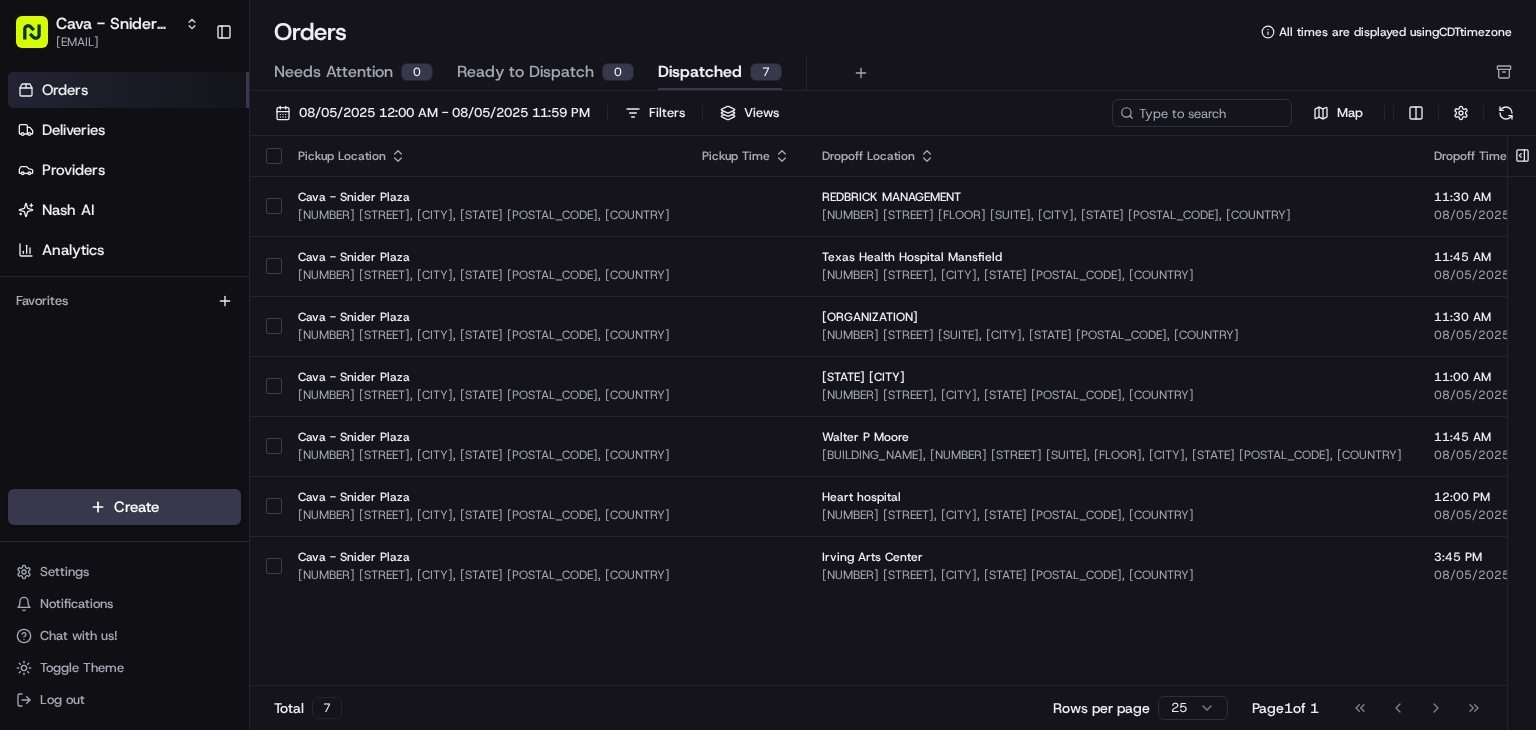 click on "Needs Attention 0 Ready to Dispatch 0 Dispatched 7" at bounding box center (893, 73) 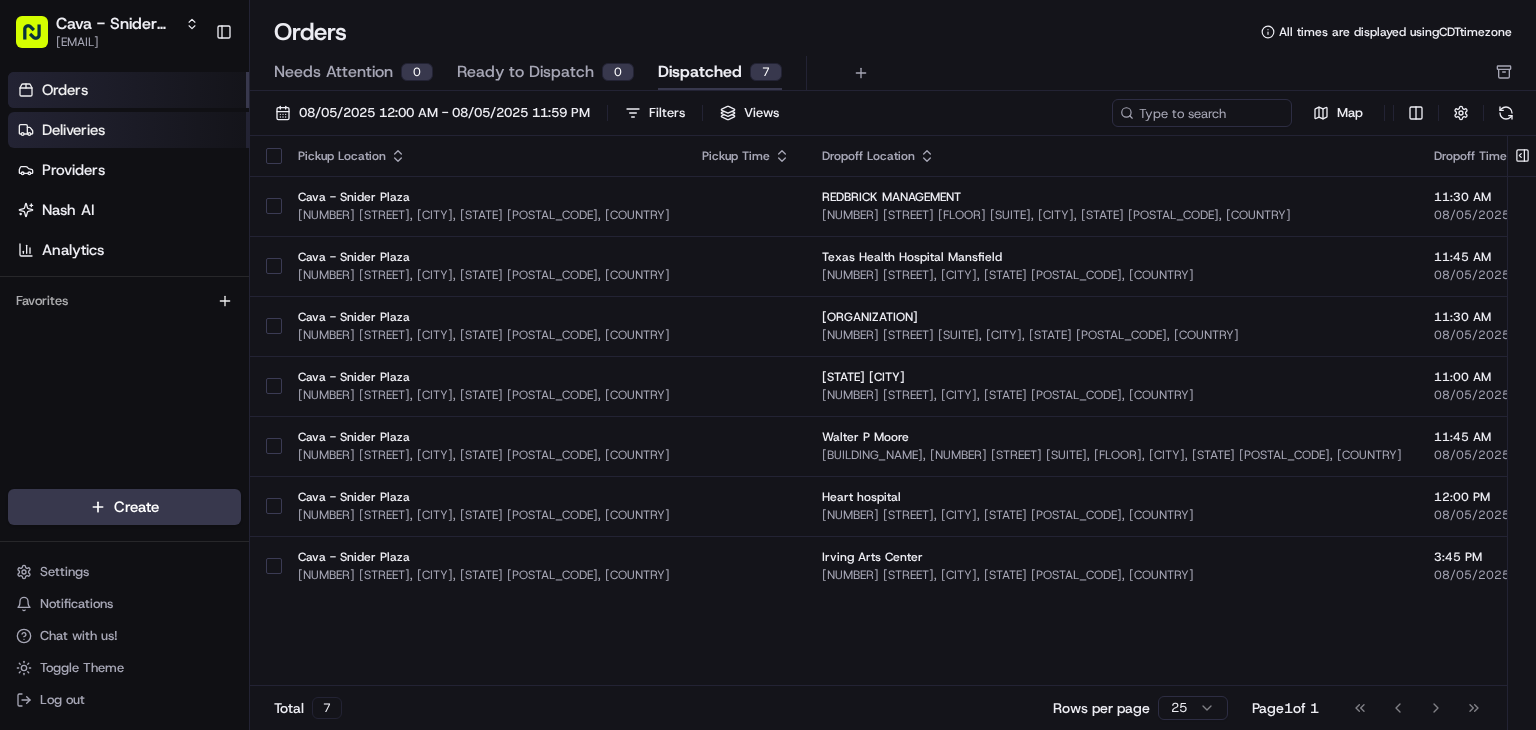 click on "Deliveries" at bounding box center [73, 130] 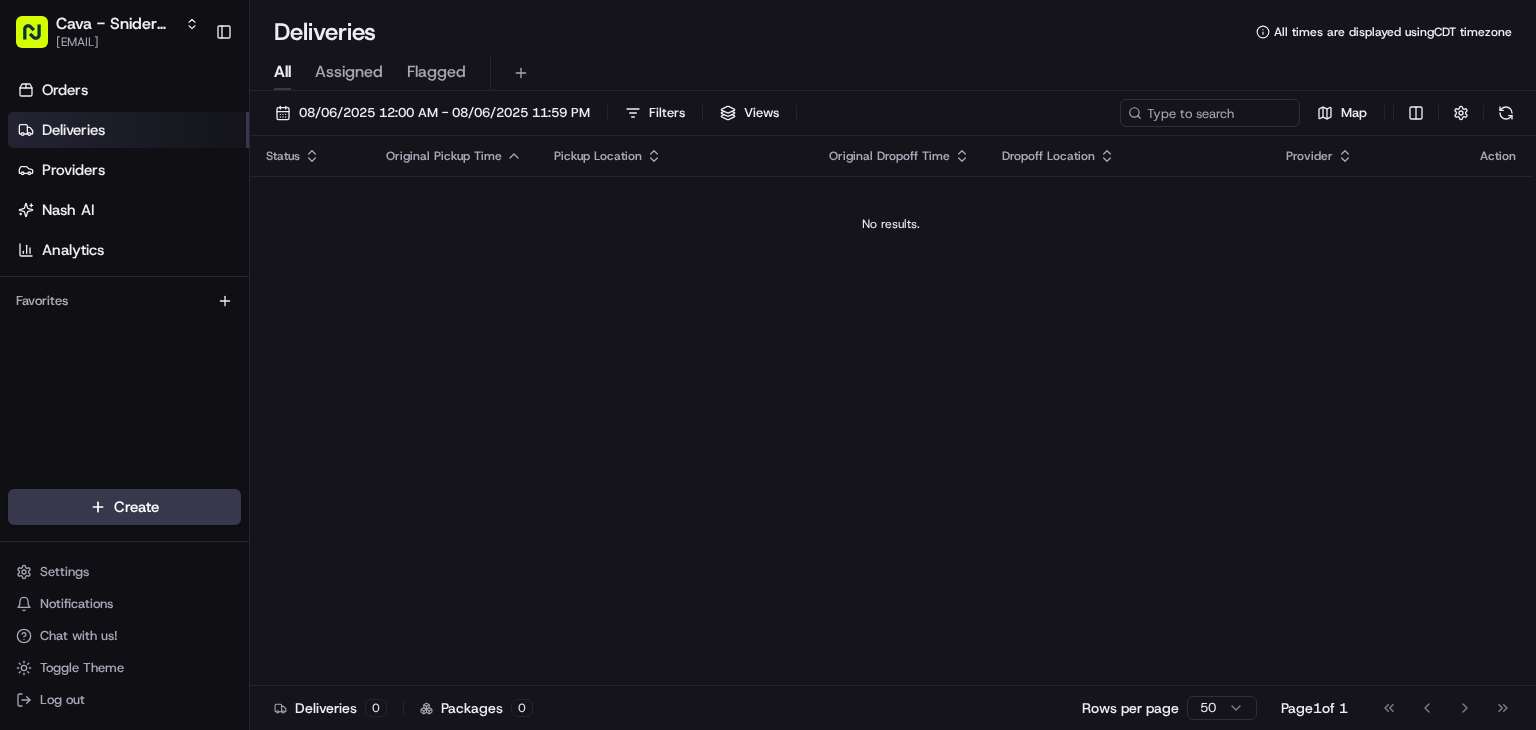 click on "Deliveries" at bounding box center (73, 130) 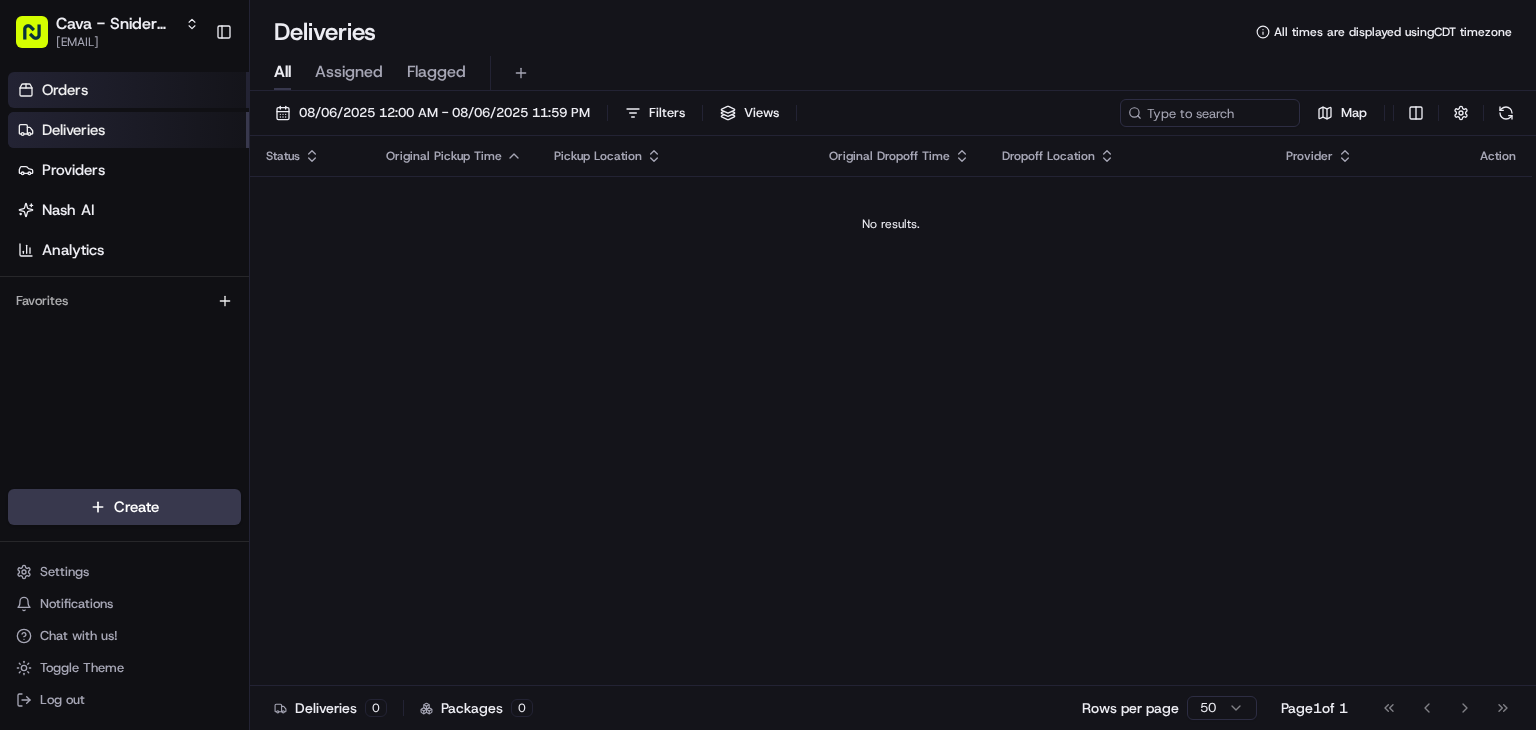 click on "Orders" at bounding box center (128, 90) 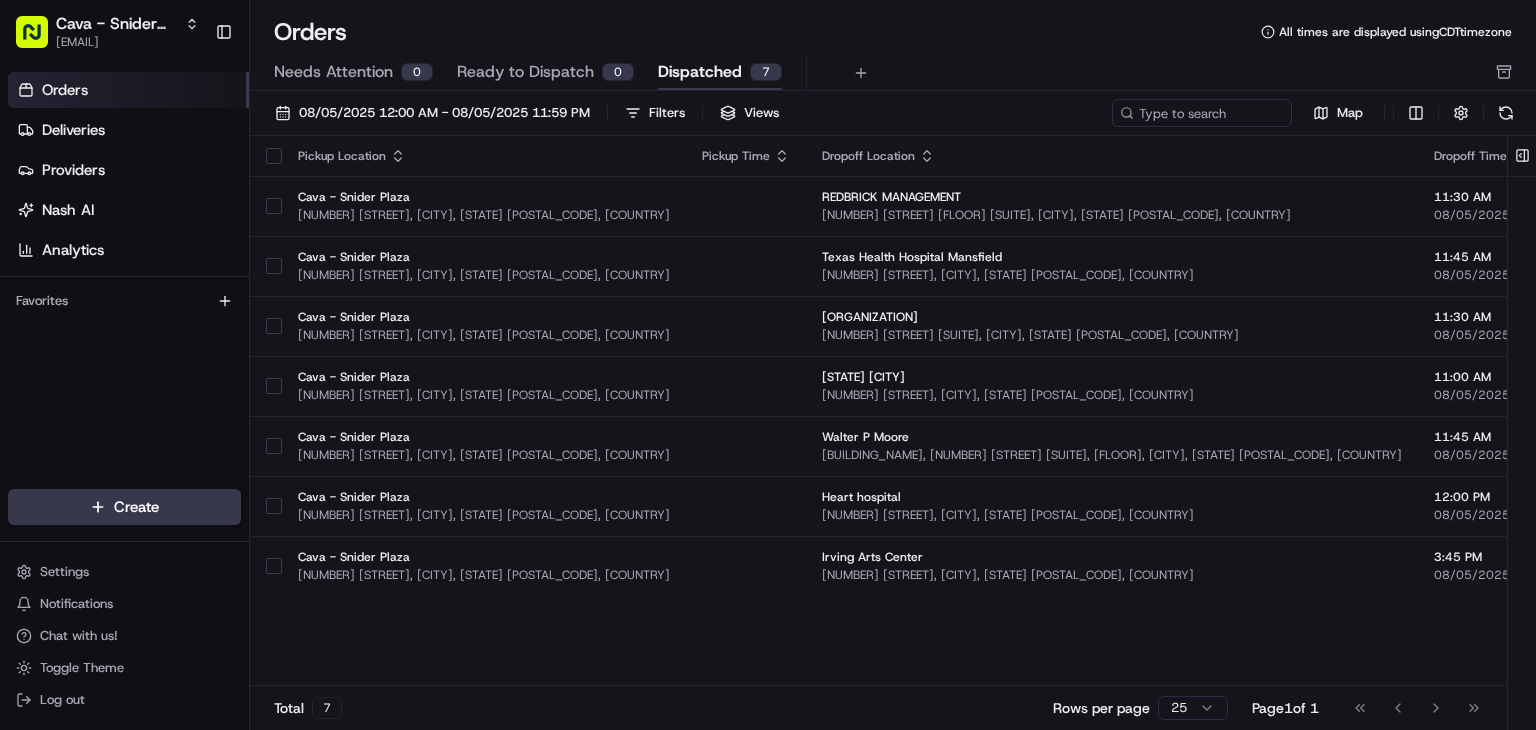 click on "Ready to Dispatch" at bounding box center (525, 72) 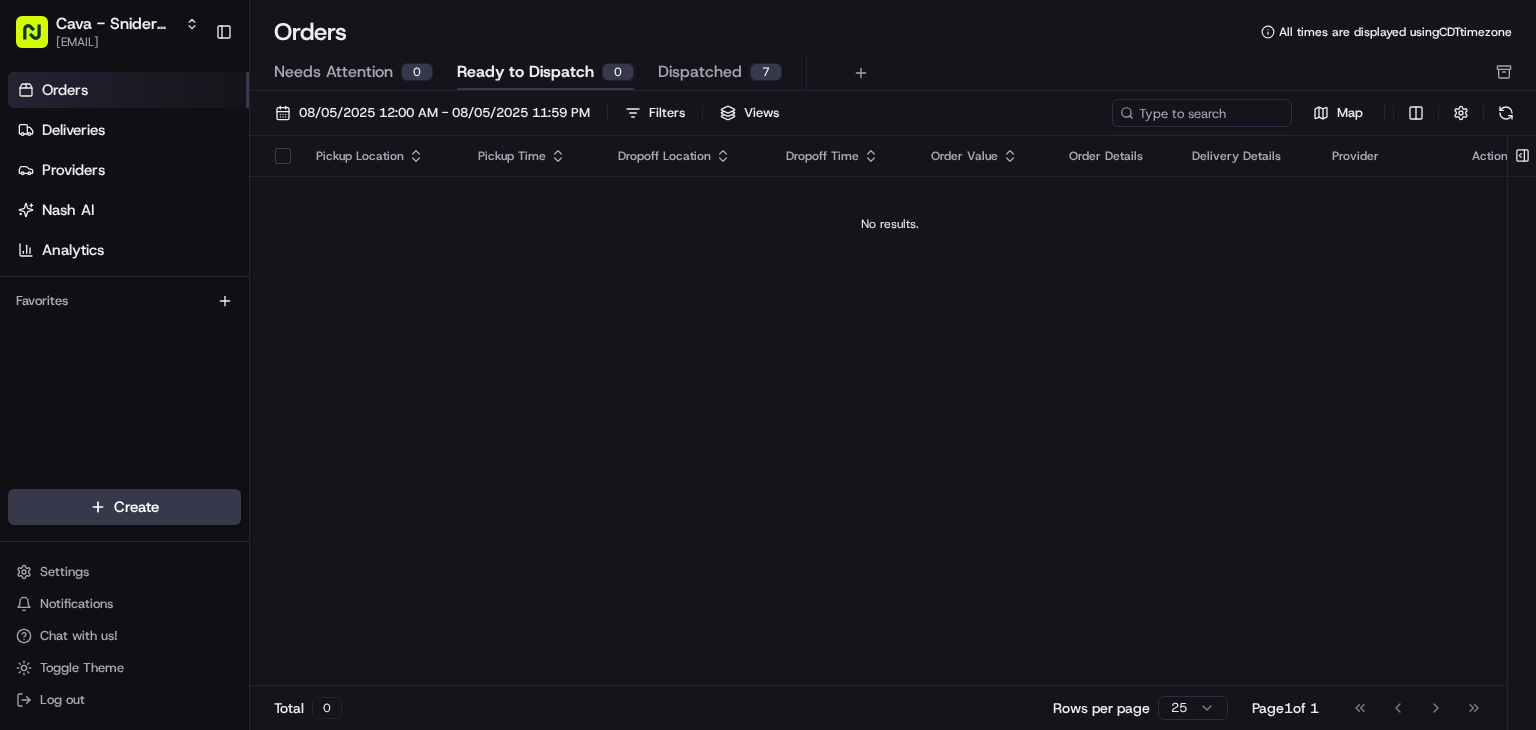 click on "Needs Attention 0" at bounding box center (353, 73) 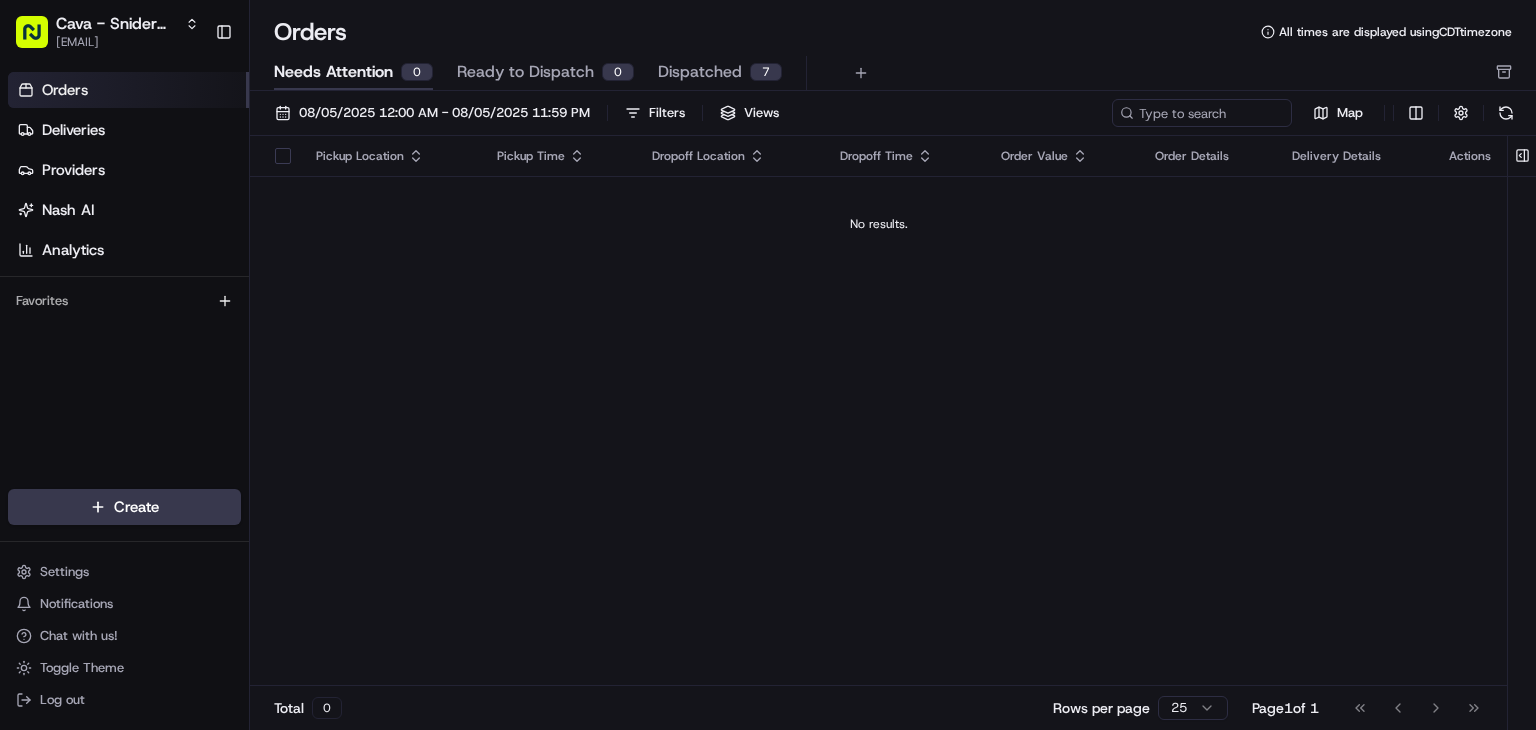 click 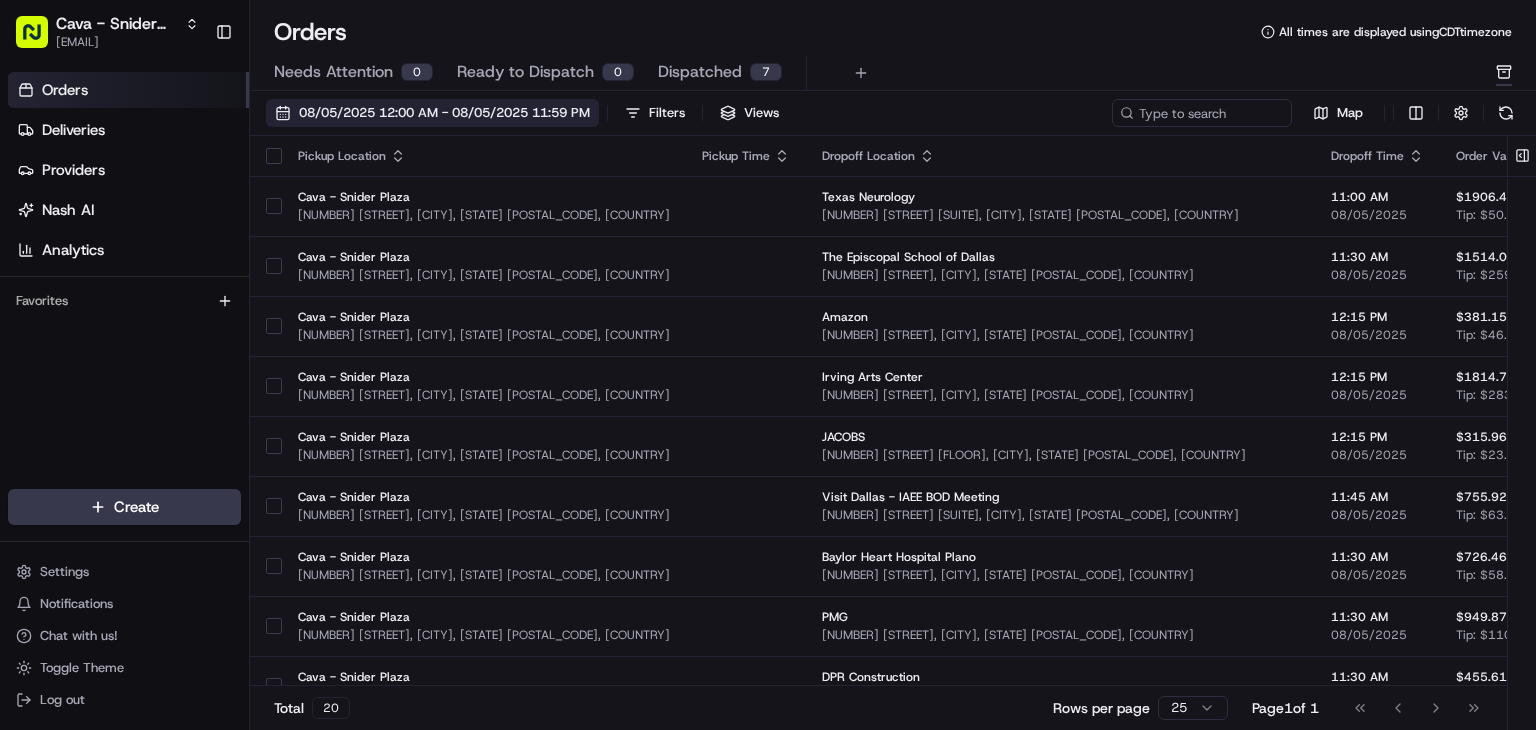 click on "08/05/2025 12:00 AM - 08/05/2025 11:59 PM" at bounding box center [444, 113] 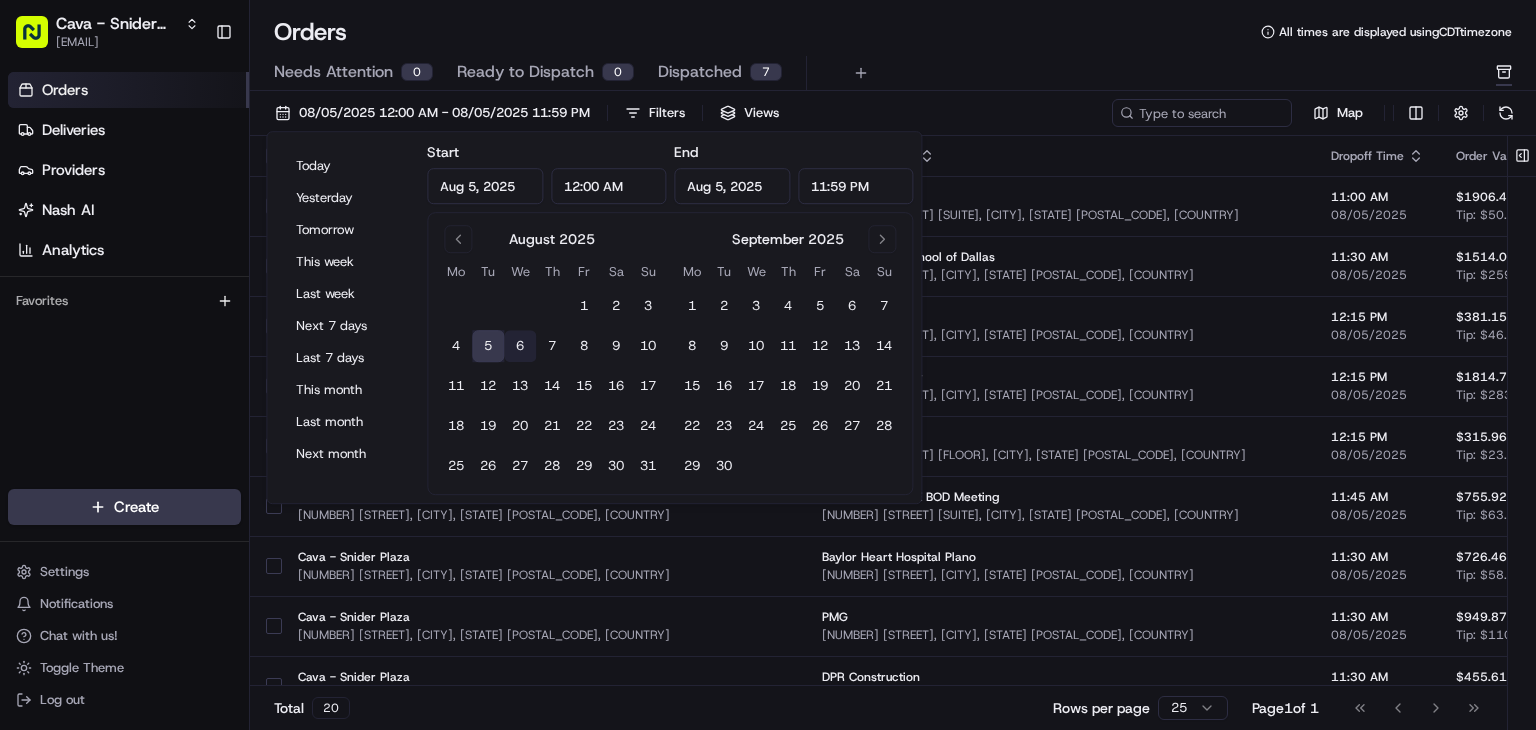 click on "6" at bounding box center (520, 346) 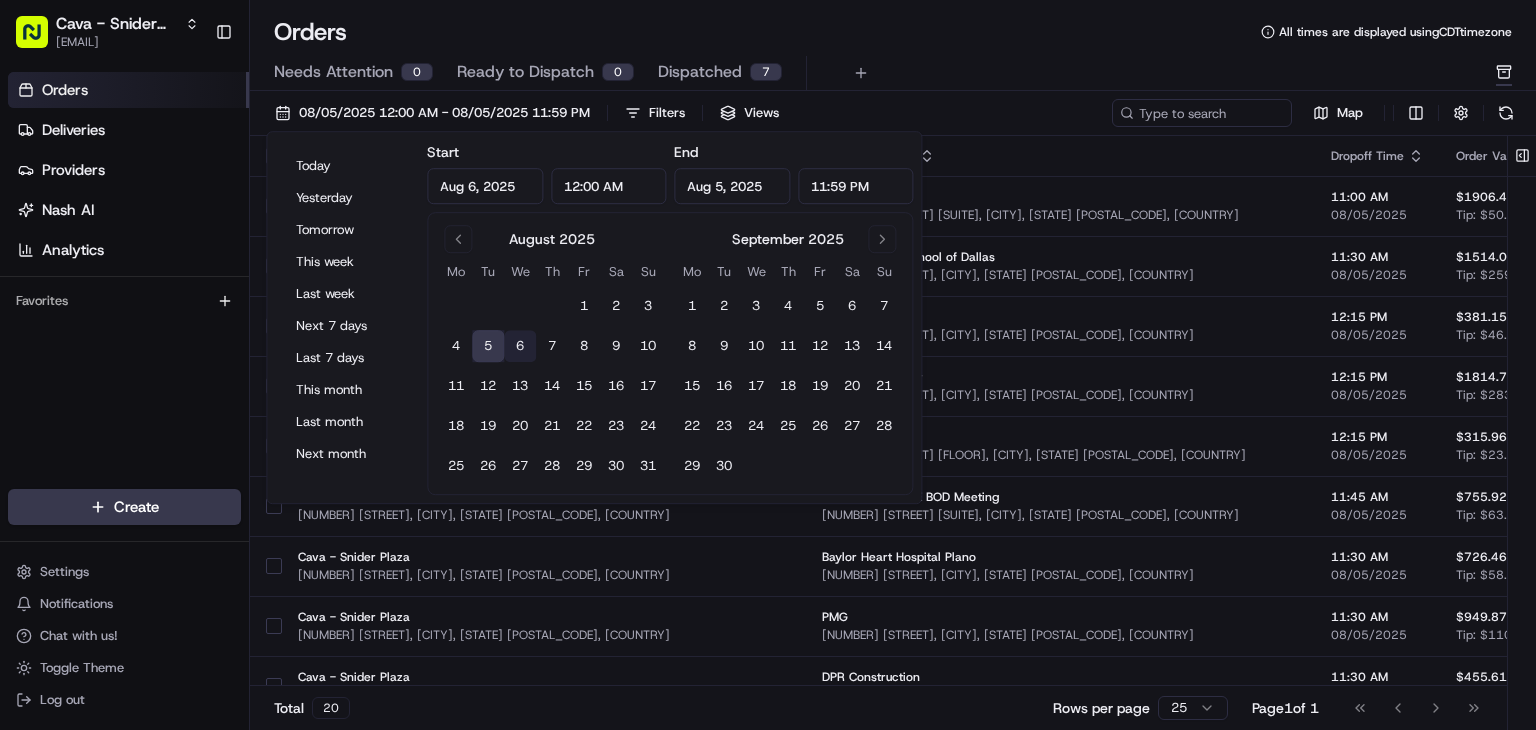 type on "Aug 6, 2025" 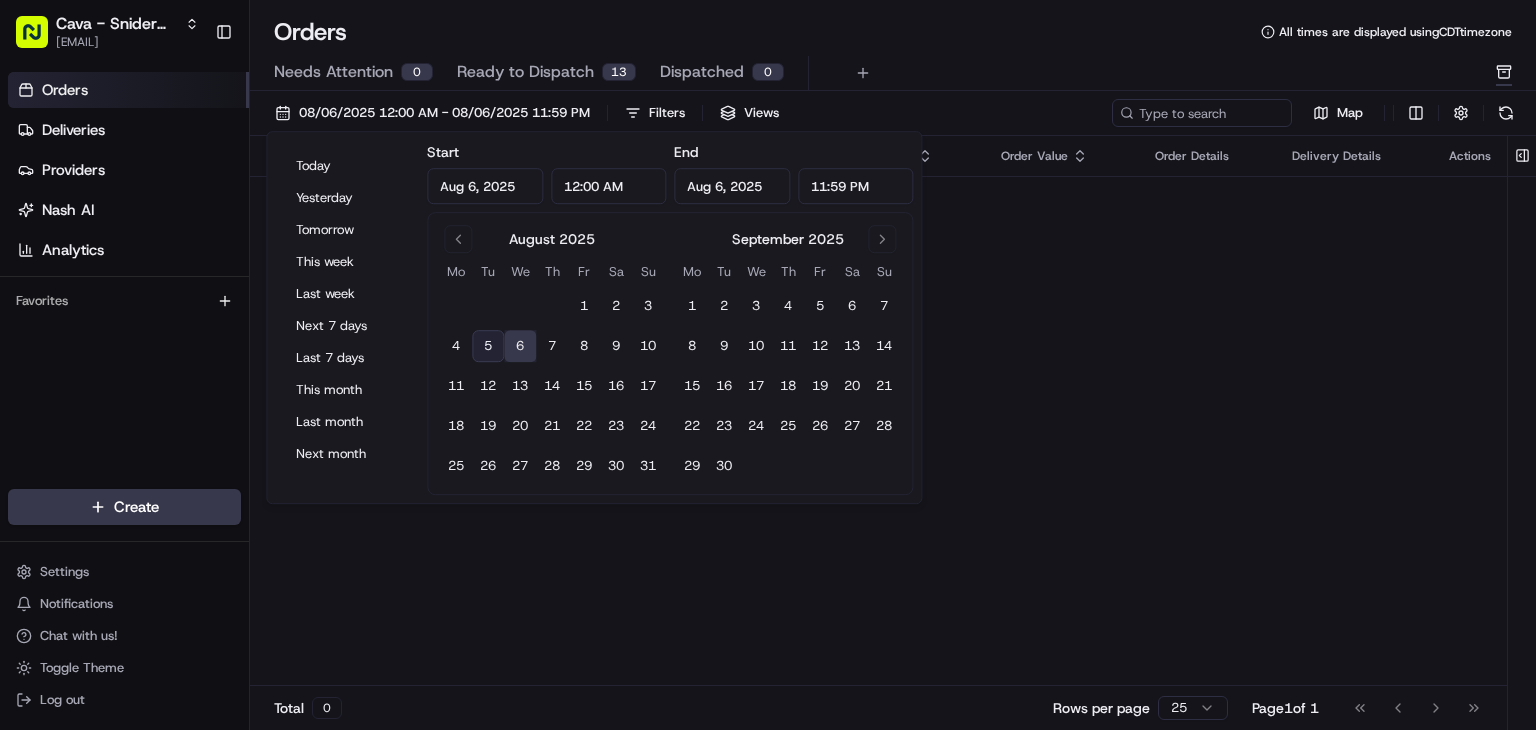 click on "Needs Attention 0 Ready to Dispatch 13 Dispatched 0" at bounding box center [879, 73] 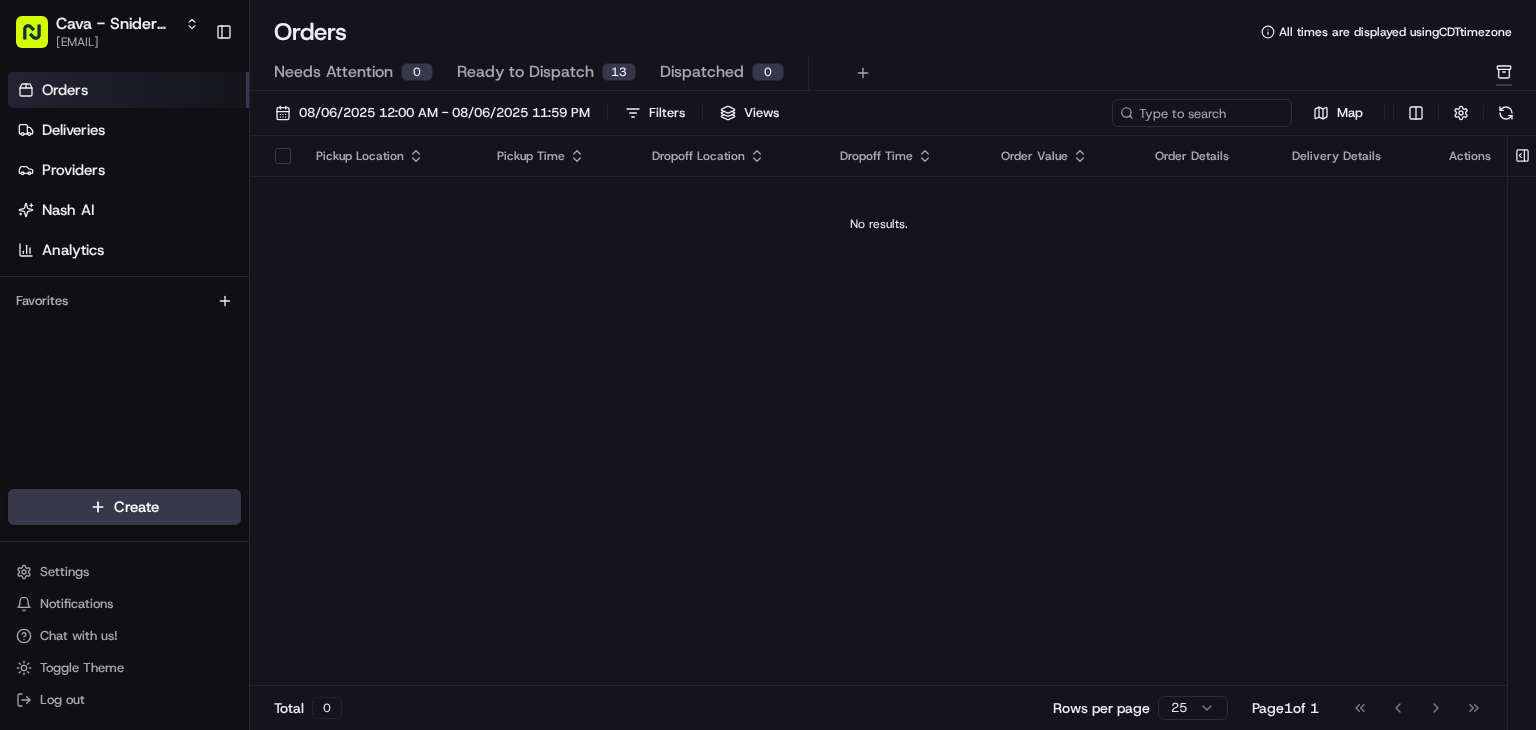 click on "Ready to Dispatch 13" at bounding box center [546, 73] 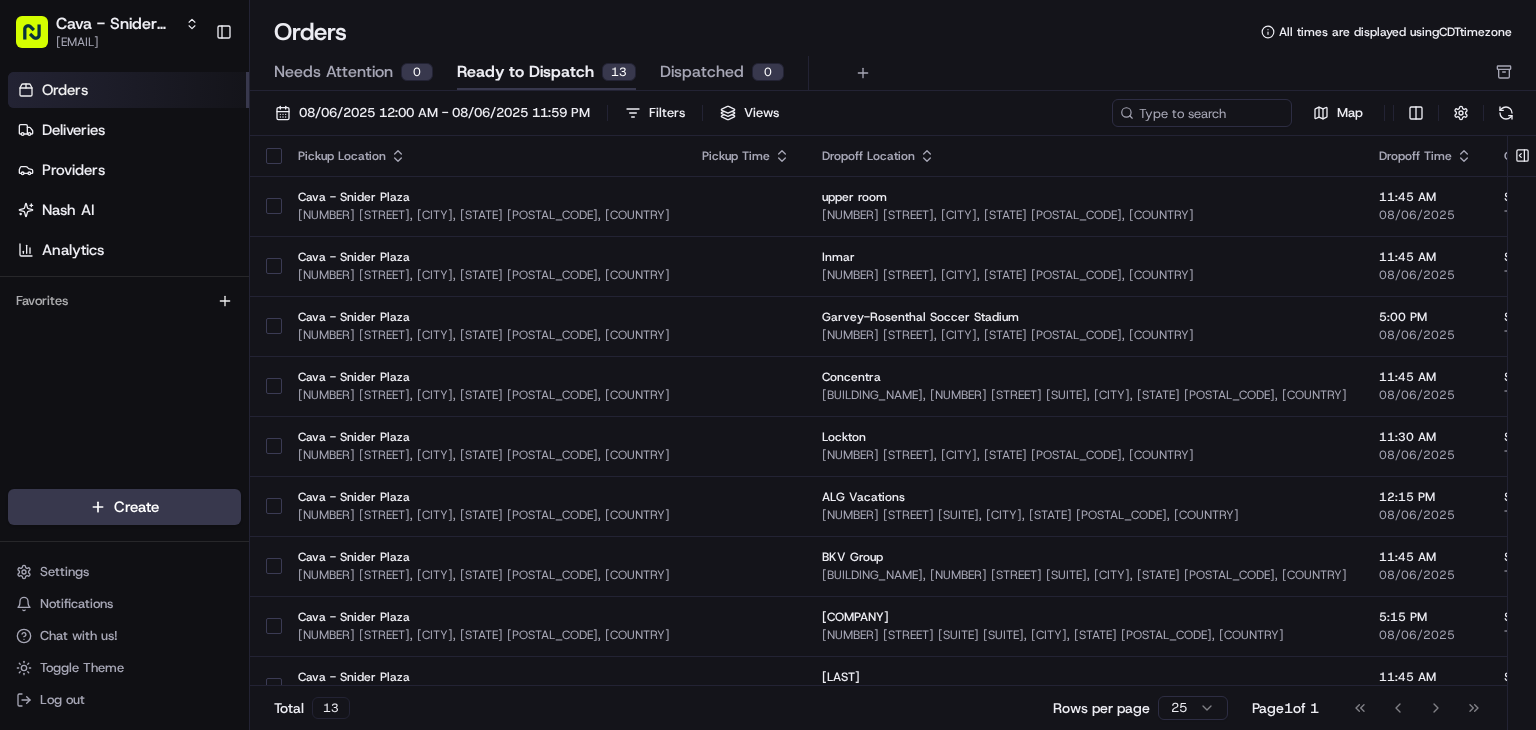 click on "Pickup Location" at bounding box center (484, 156) 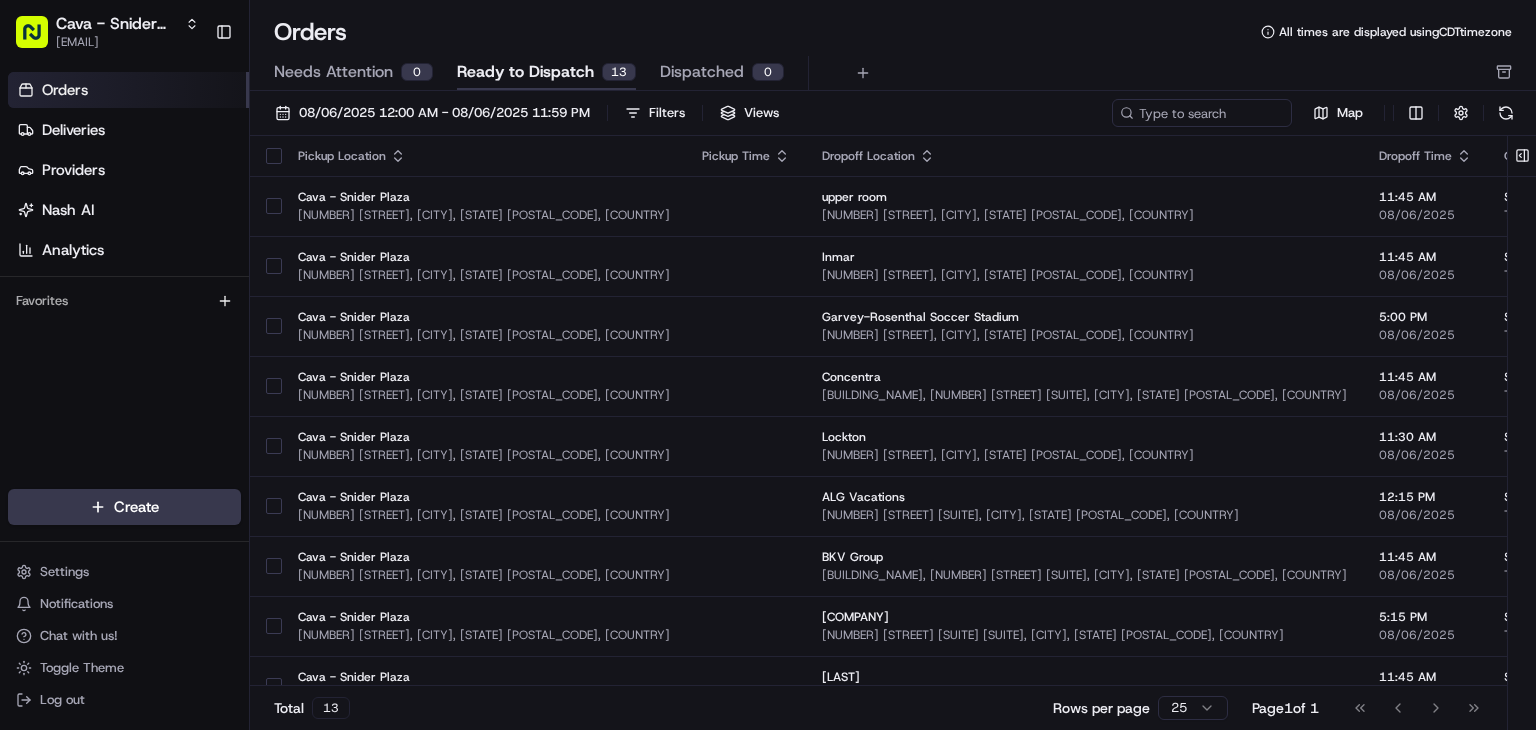click at bounding box center [274, 156] 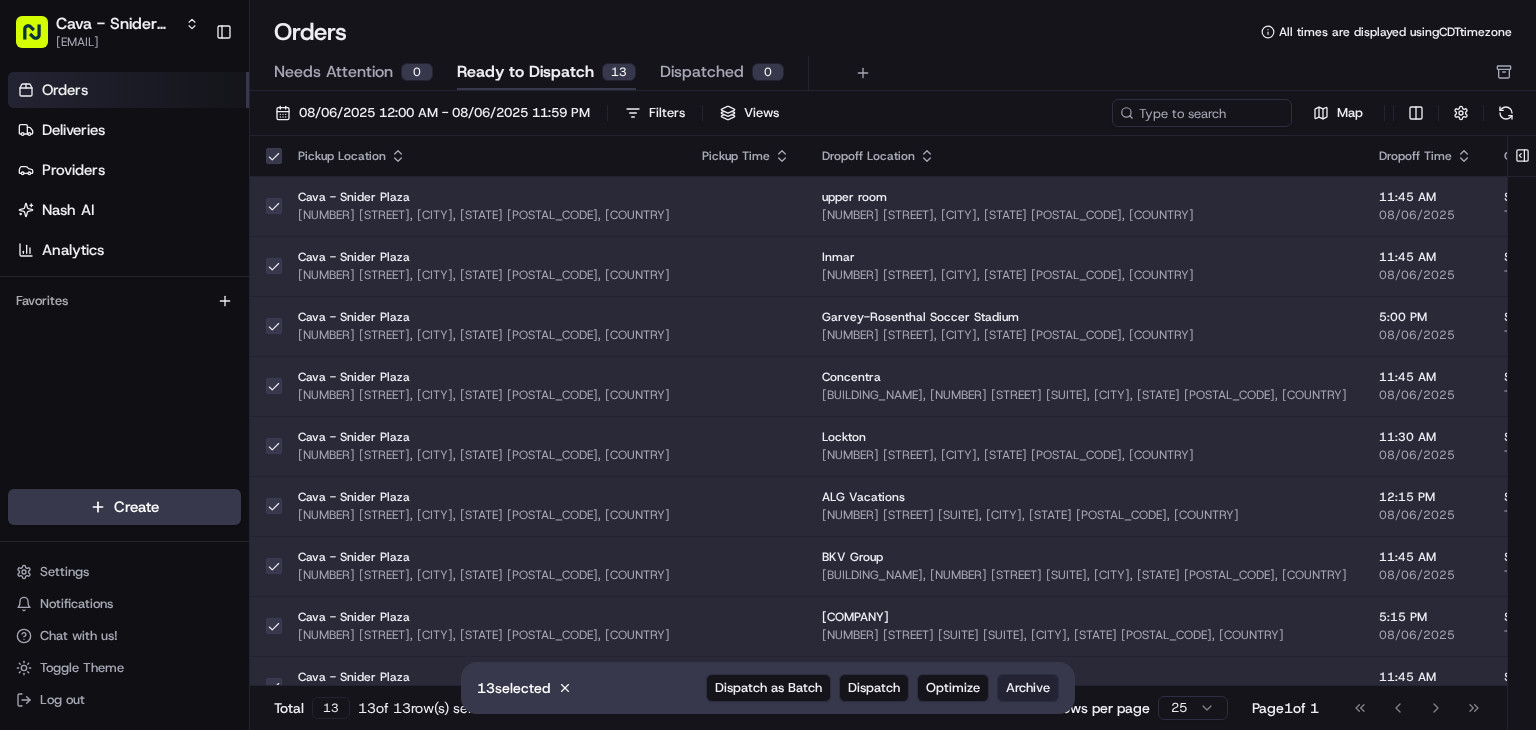 click on "Archive" at bounding box center (1028, 688) 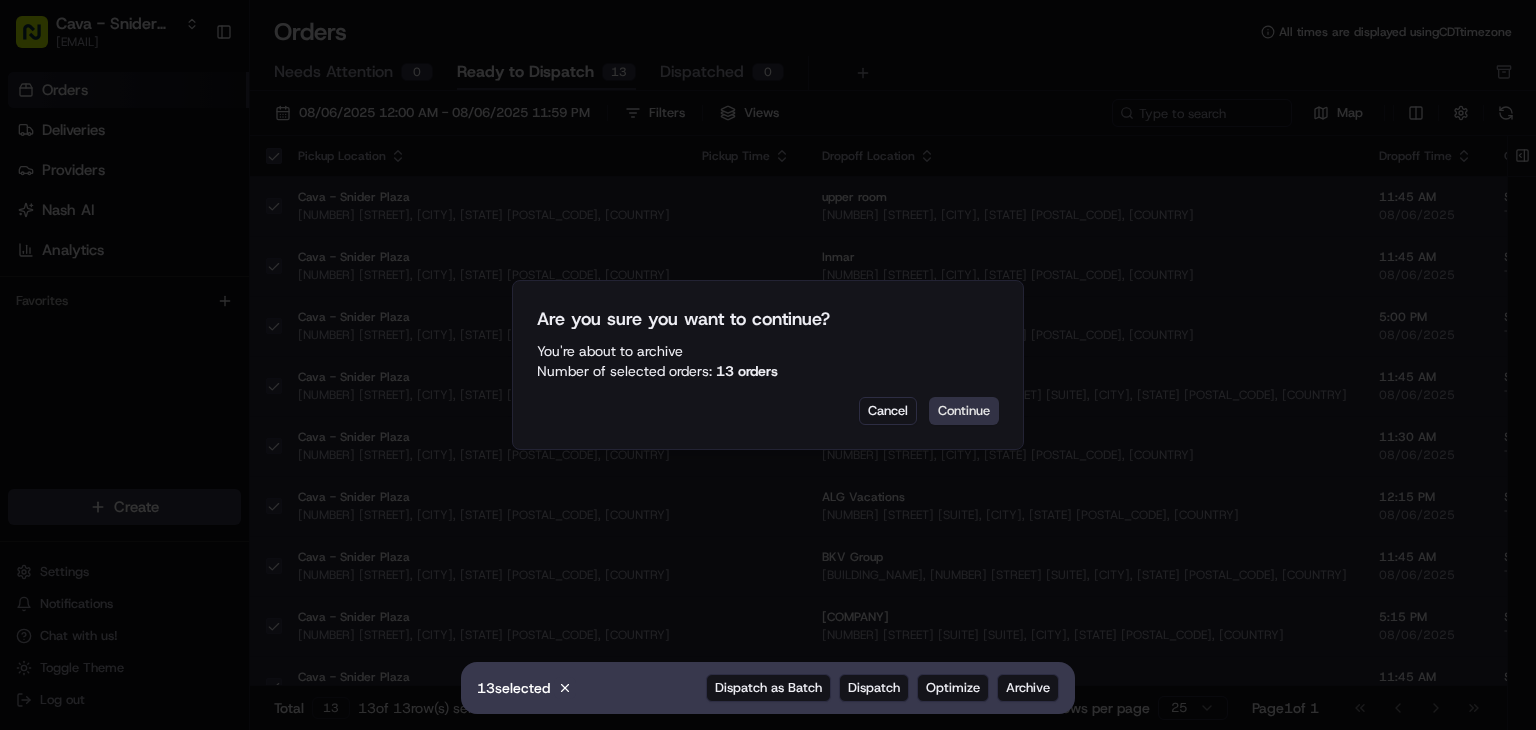 click on "Continue" at bounding box center [964, 411] 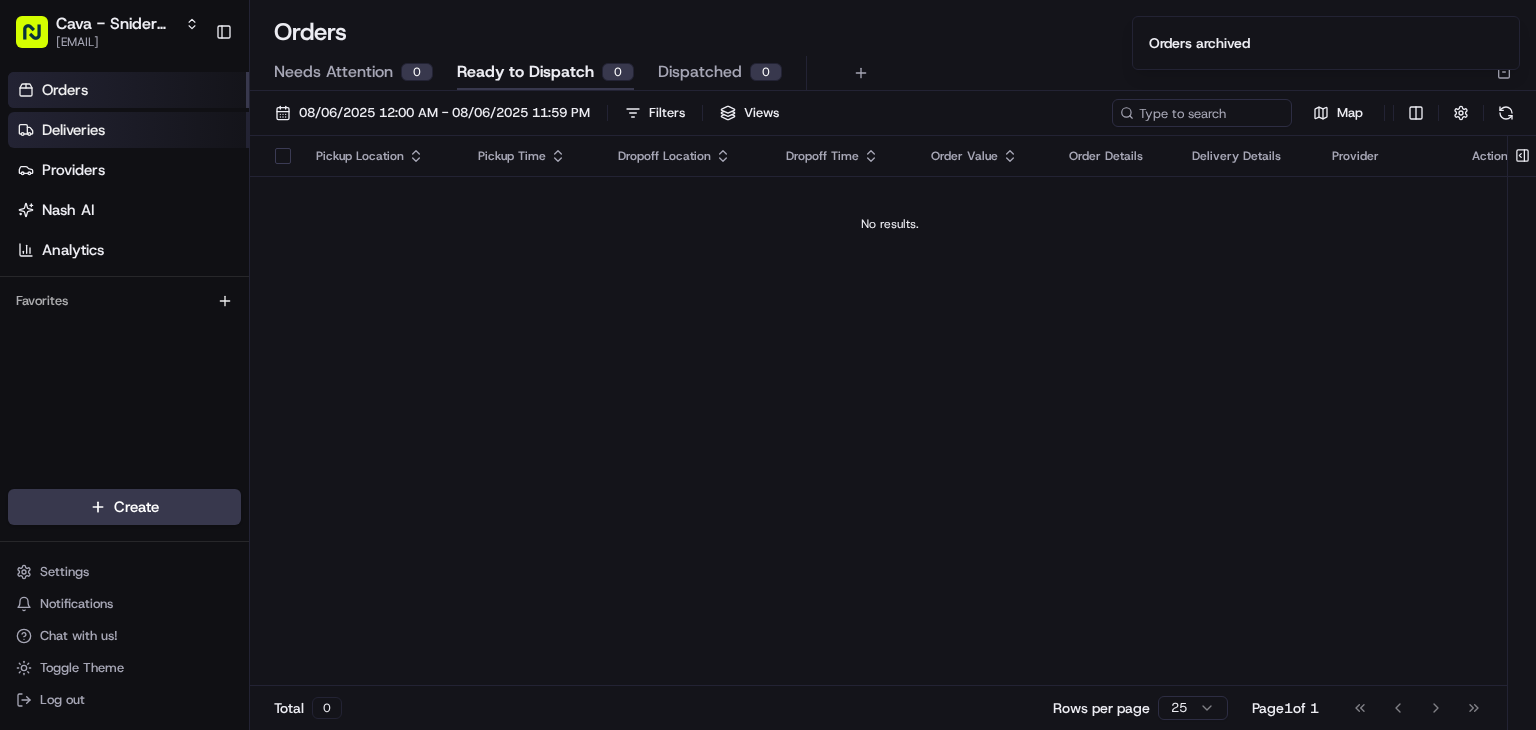 click on "Deliveries" at bounding box center (128, 130) 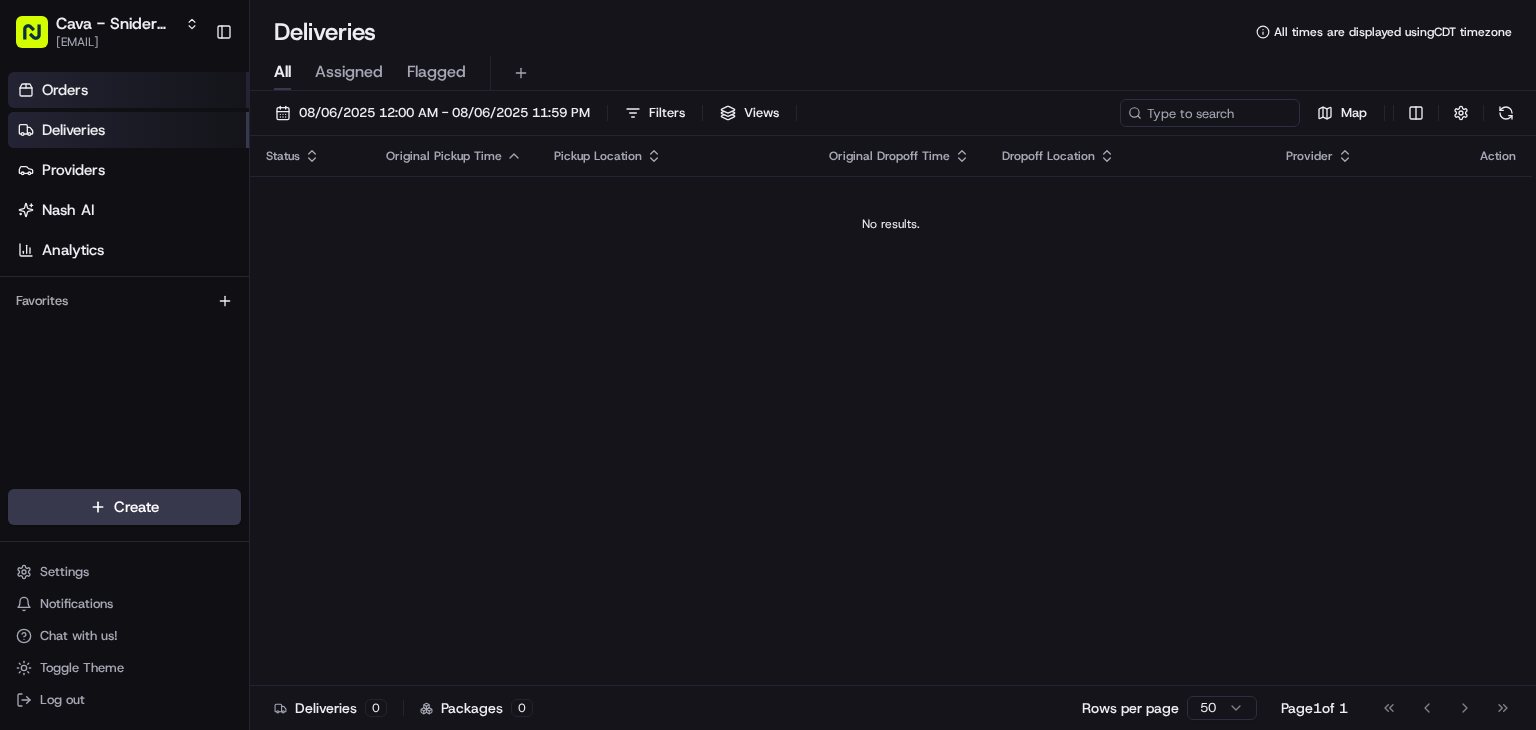 click on "Orders" at bounding box center [128, 90] 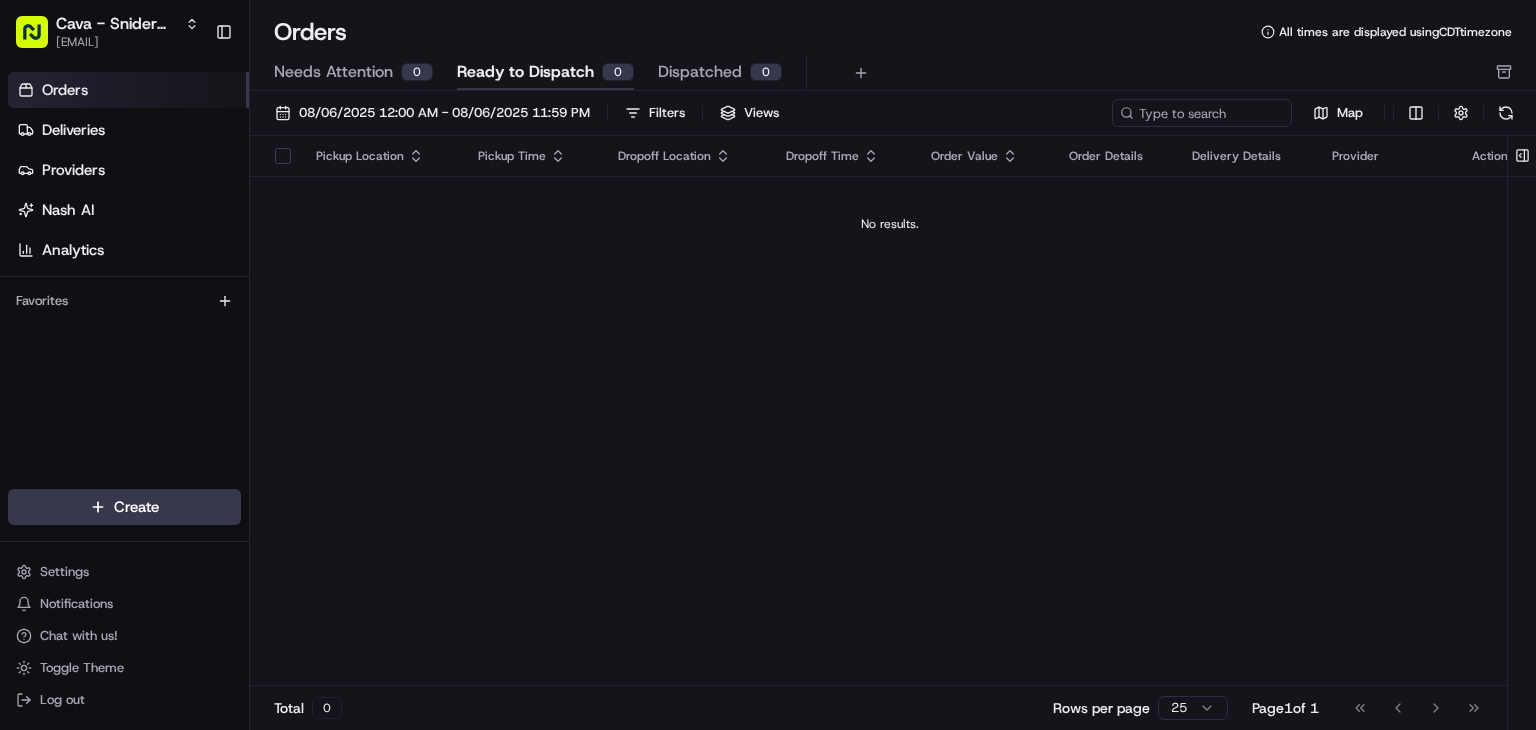 click on "Orders" at bounding box center (128, 90) 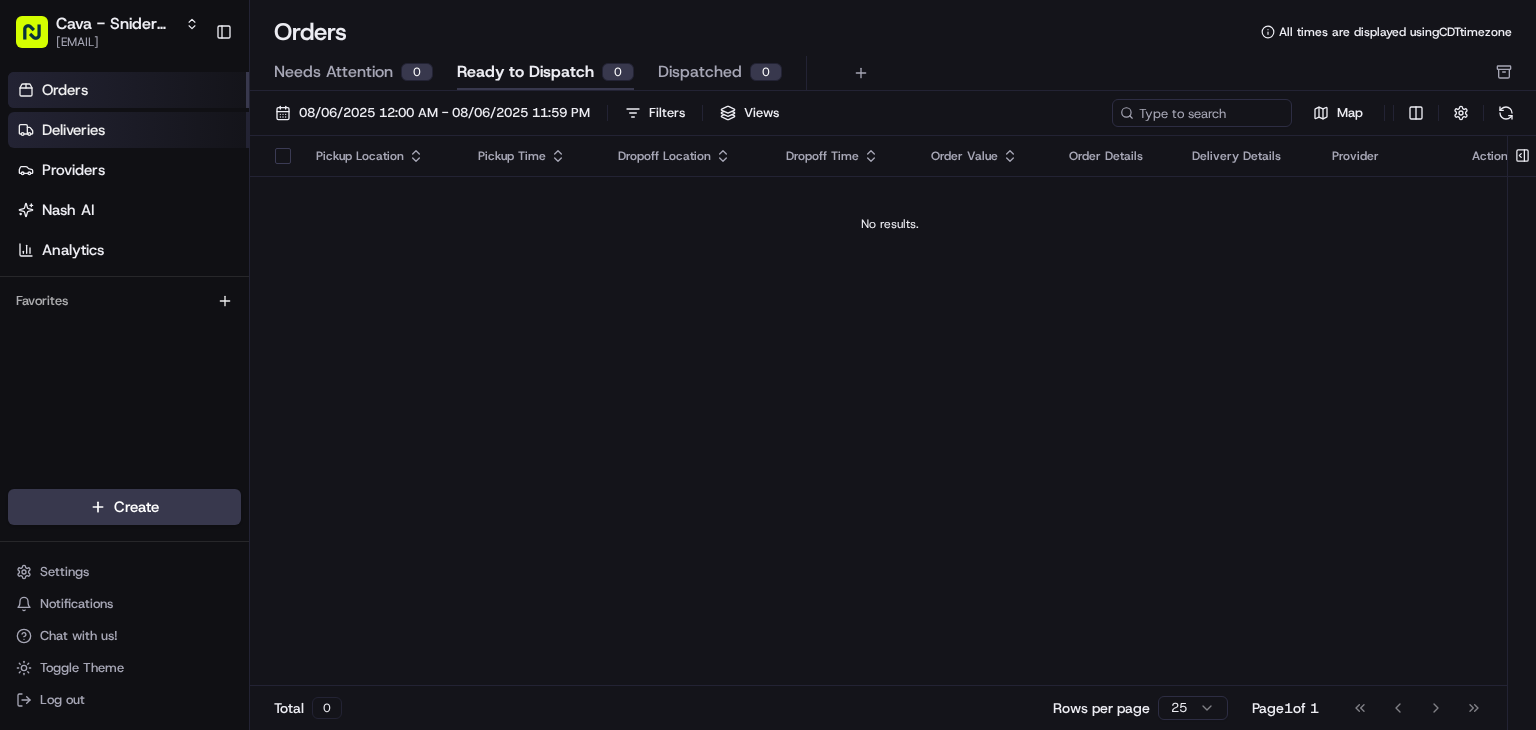 click on "Deliveries" at bounding box center (128, 130) 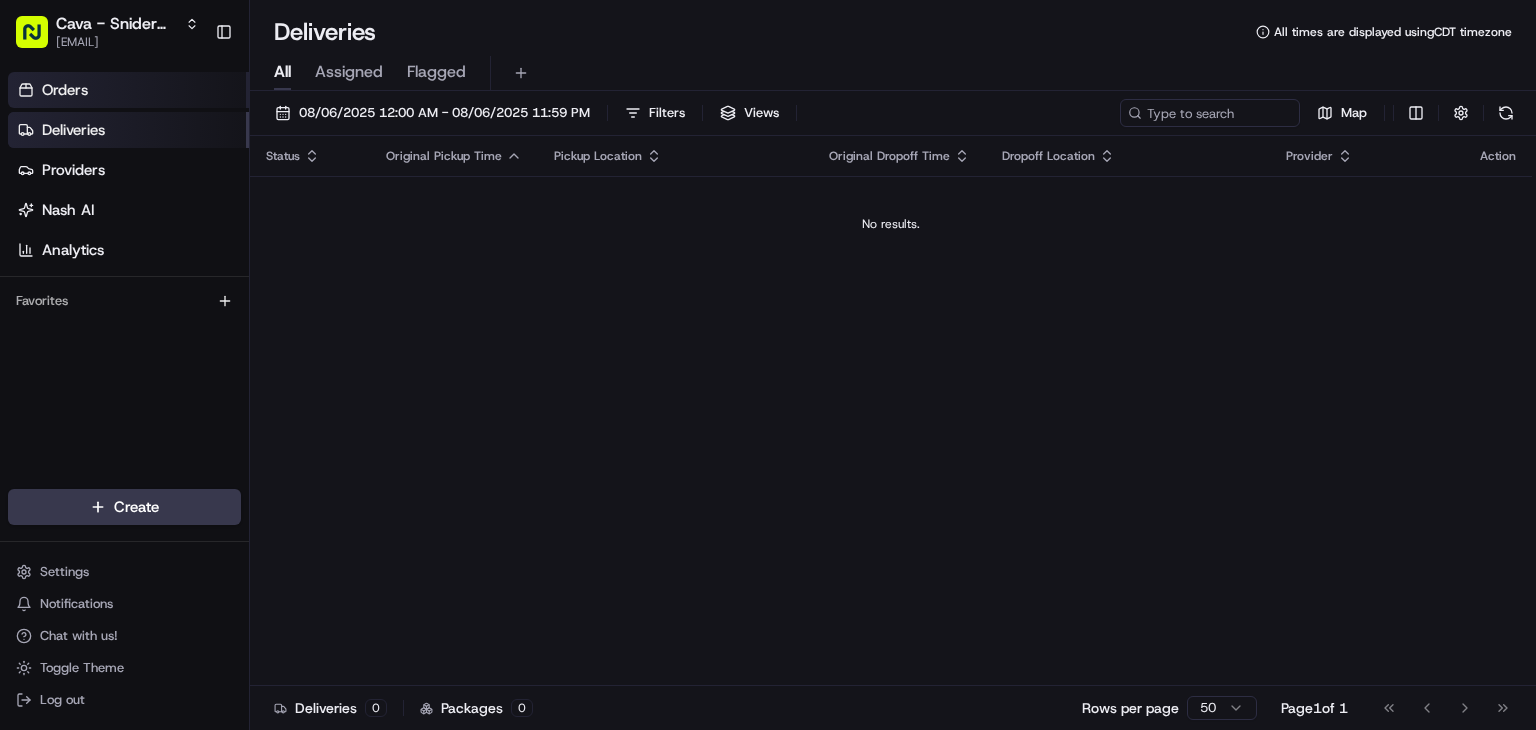 click on "Orders" at bounding box center [128, 90] 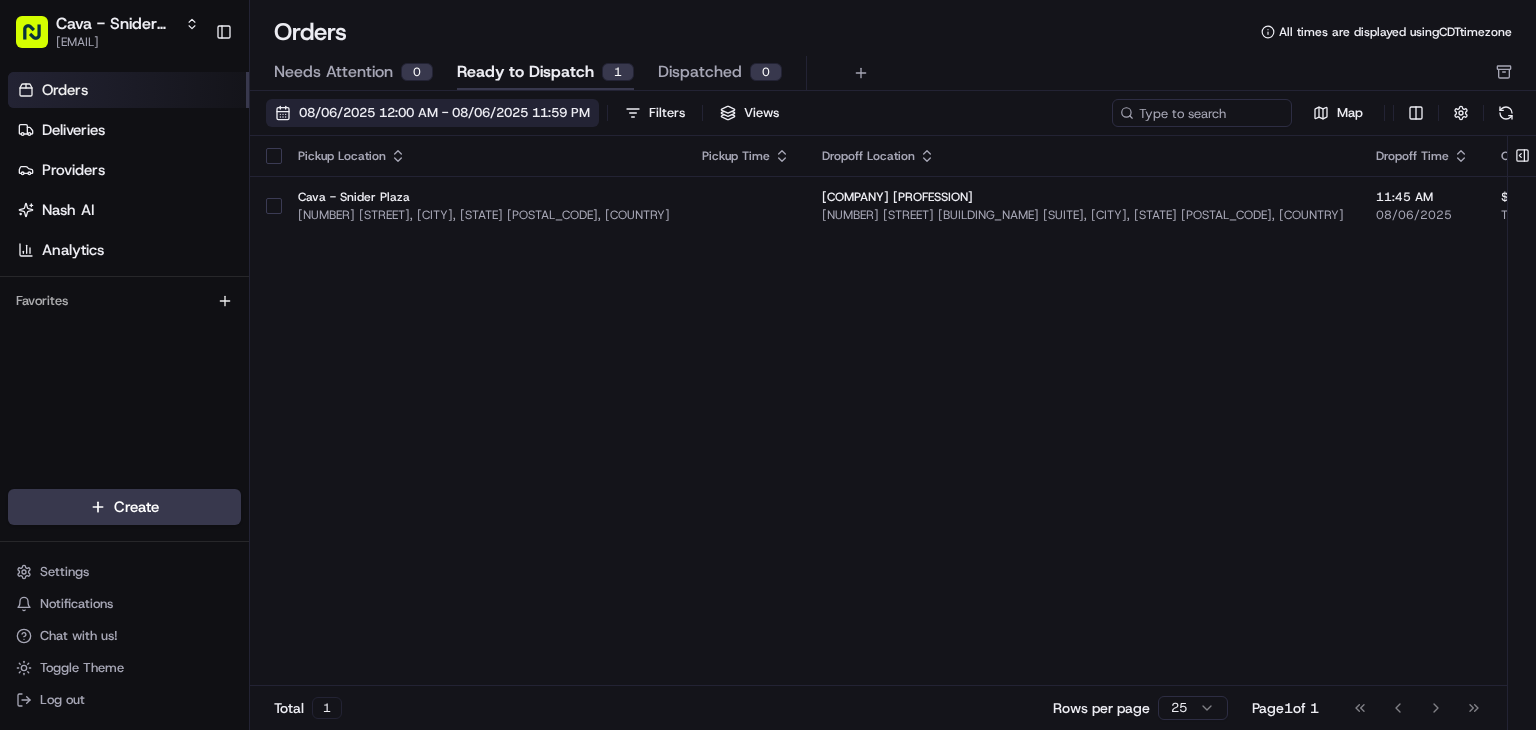 click on "08/06/2025 12:00 AM - 08/06/2025 11:59 PM" at bounding box center (444, 113) 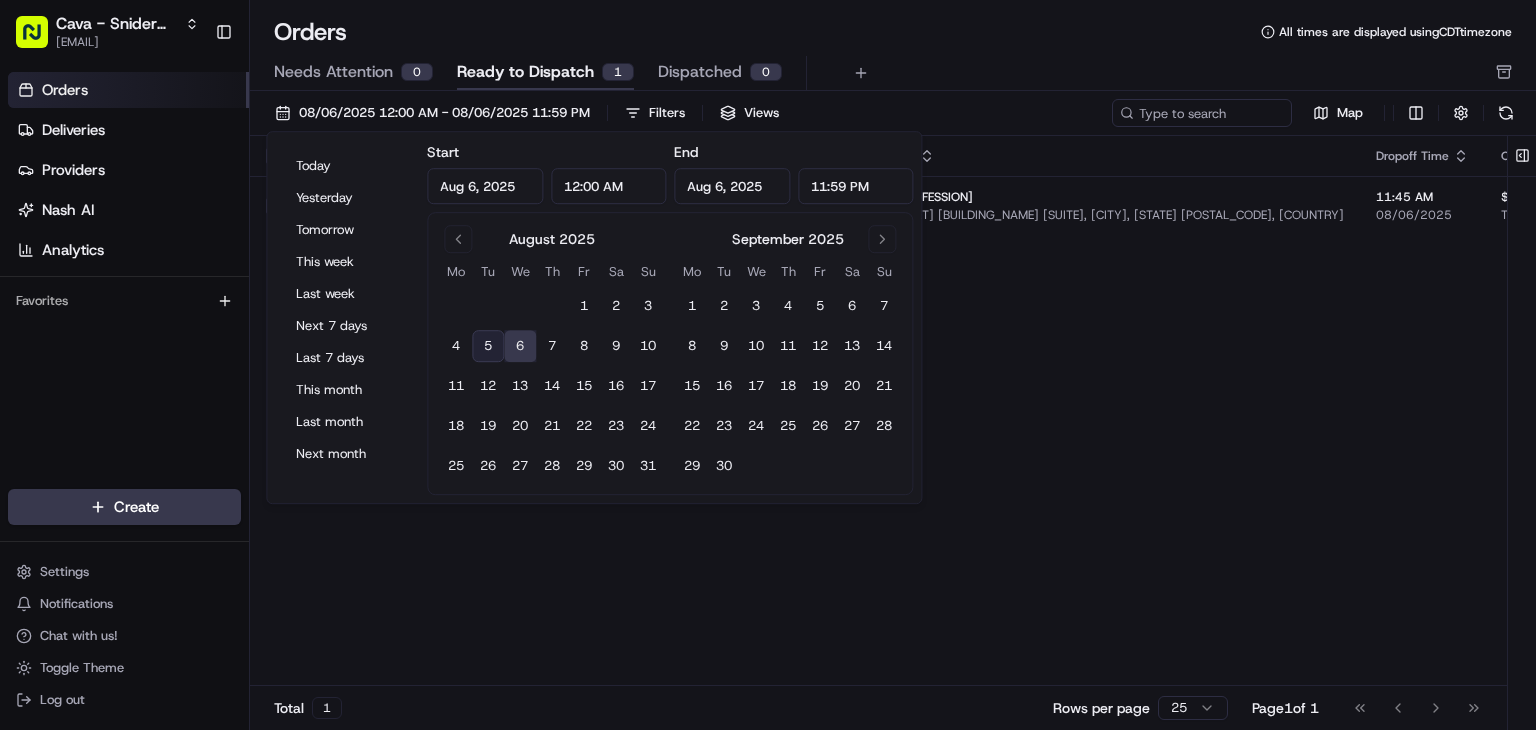 click on "Pickup Location Pickup Time Dropoff Location Dropoff Time Order Value Order Details Delivery Details Provider Actions Cava - Snider Plaza [NUMBER] [STREET], [CITY], [STATE] [POSTAL_CODE], [COUNTRY] [COMPANY] [NUMBER] [STREET] [SUITE], [CITY], [STATE] [POSTAL_CODE], [COUNTRY] [TIME] [DATE] [CURRENCY][CURRENCY] [DESCRIPTION] A catering order for 25 people, including a Group Bowl Bar with grilled chicken and various toppings, along with a Pita Pack featuring multiple types of pitas like Garlic Chicken, Steak, Greek Chicken, Crispy Falafel, and Spicy Chicken. scheduled Assign Provider" at bounding box center [1242, 411] 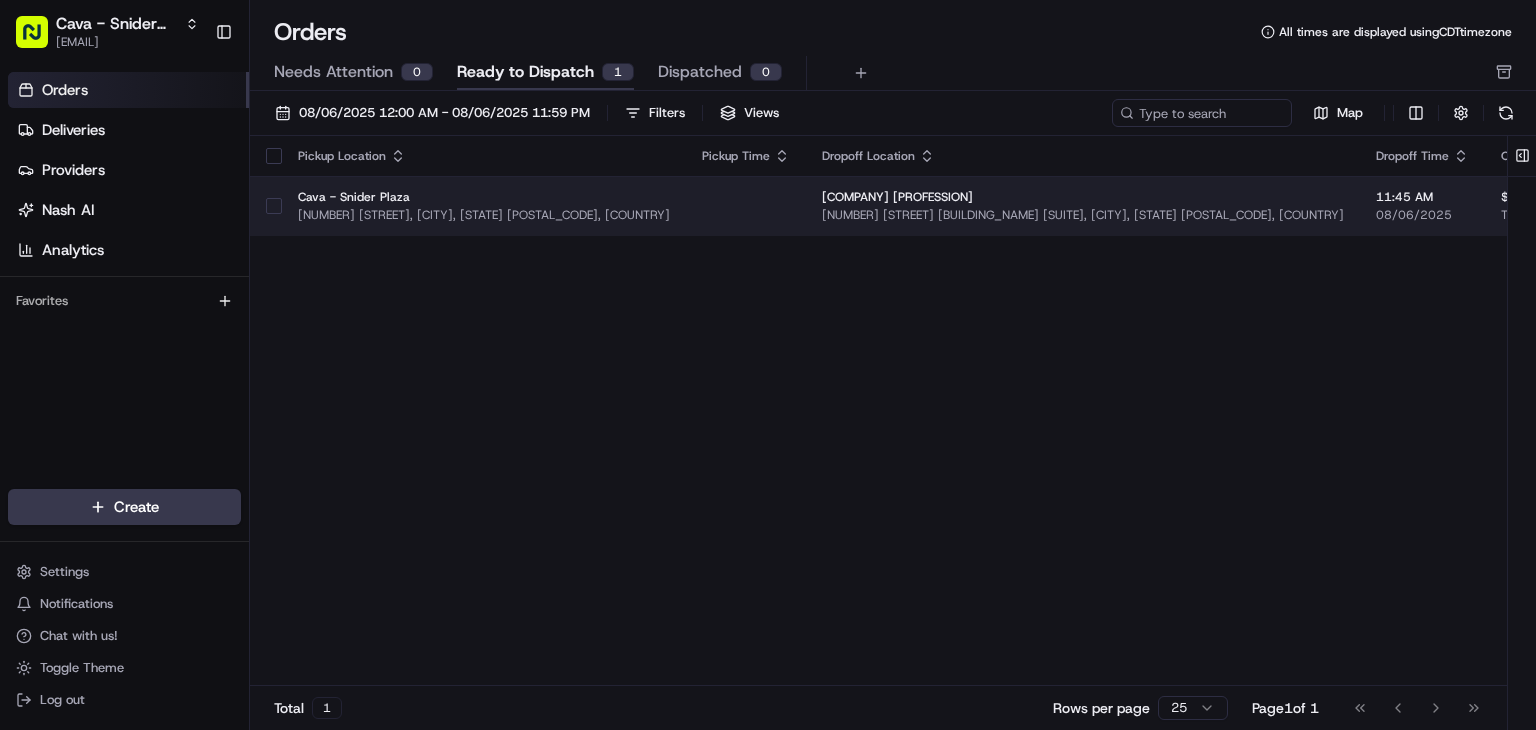 click at bounding box center [274, 206] 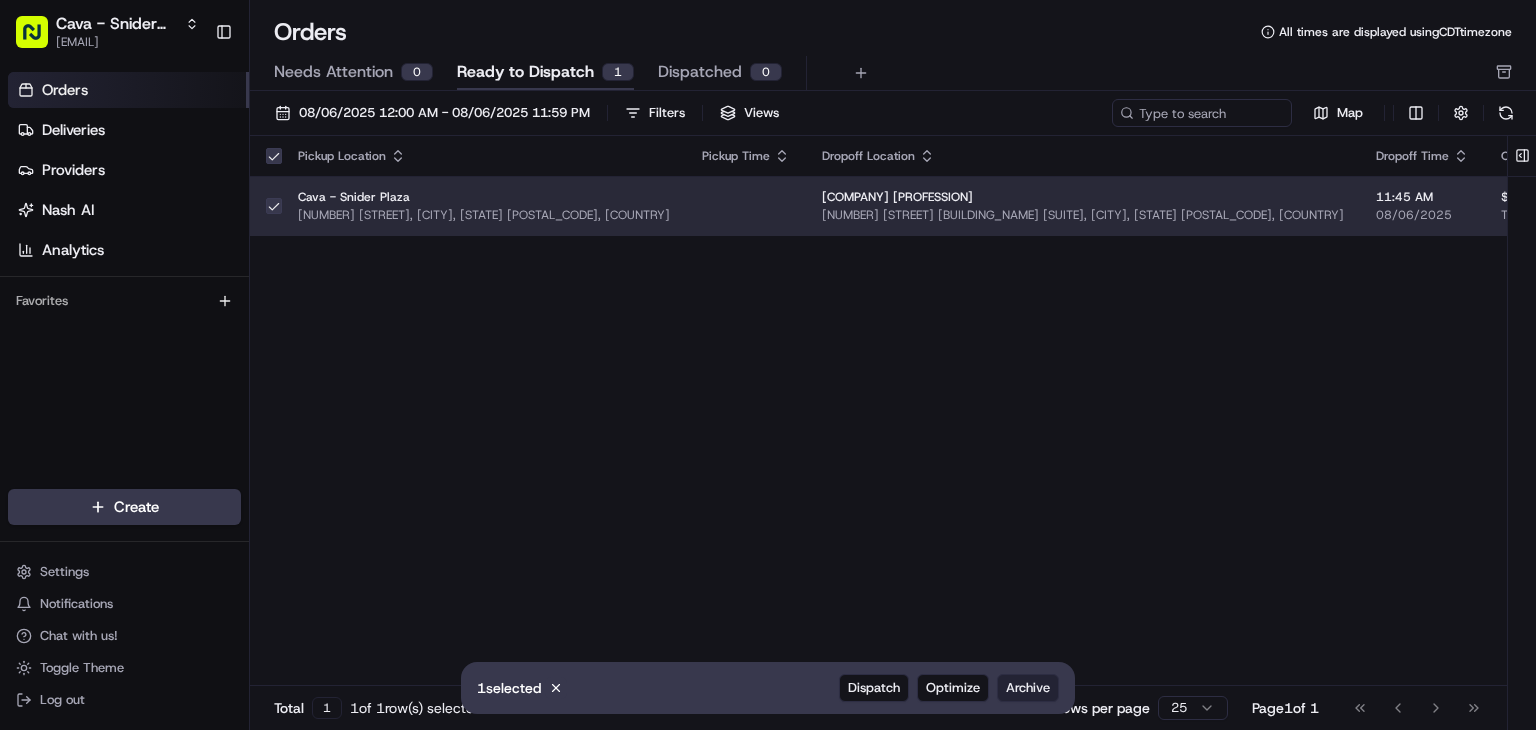 click on "Archive" at bounding box center [1028, 688] 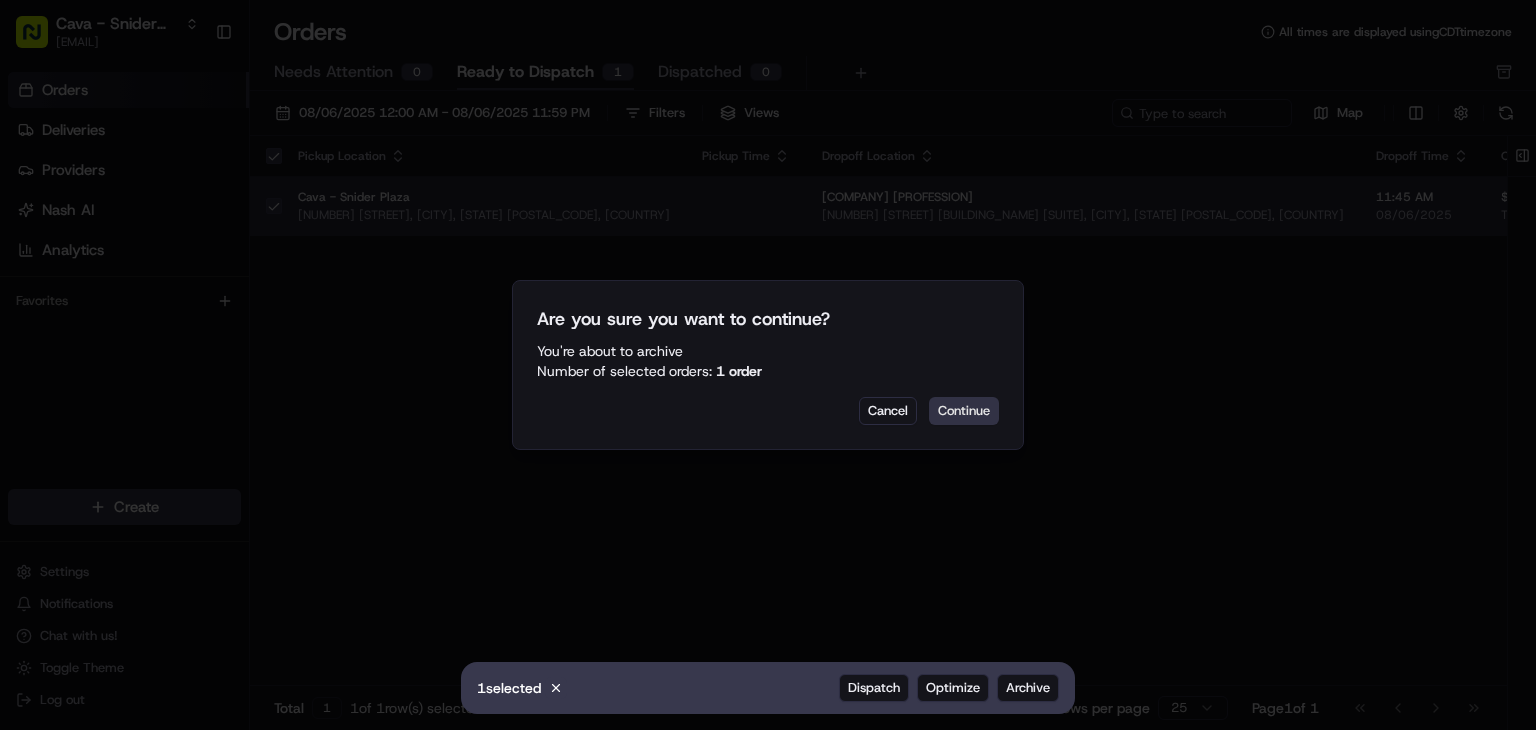 click on "Continue" at bounding box center [964, 411] 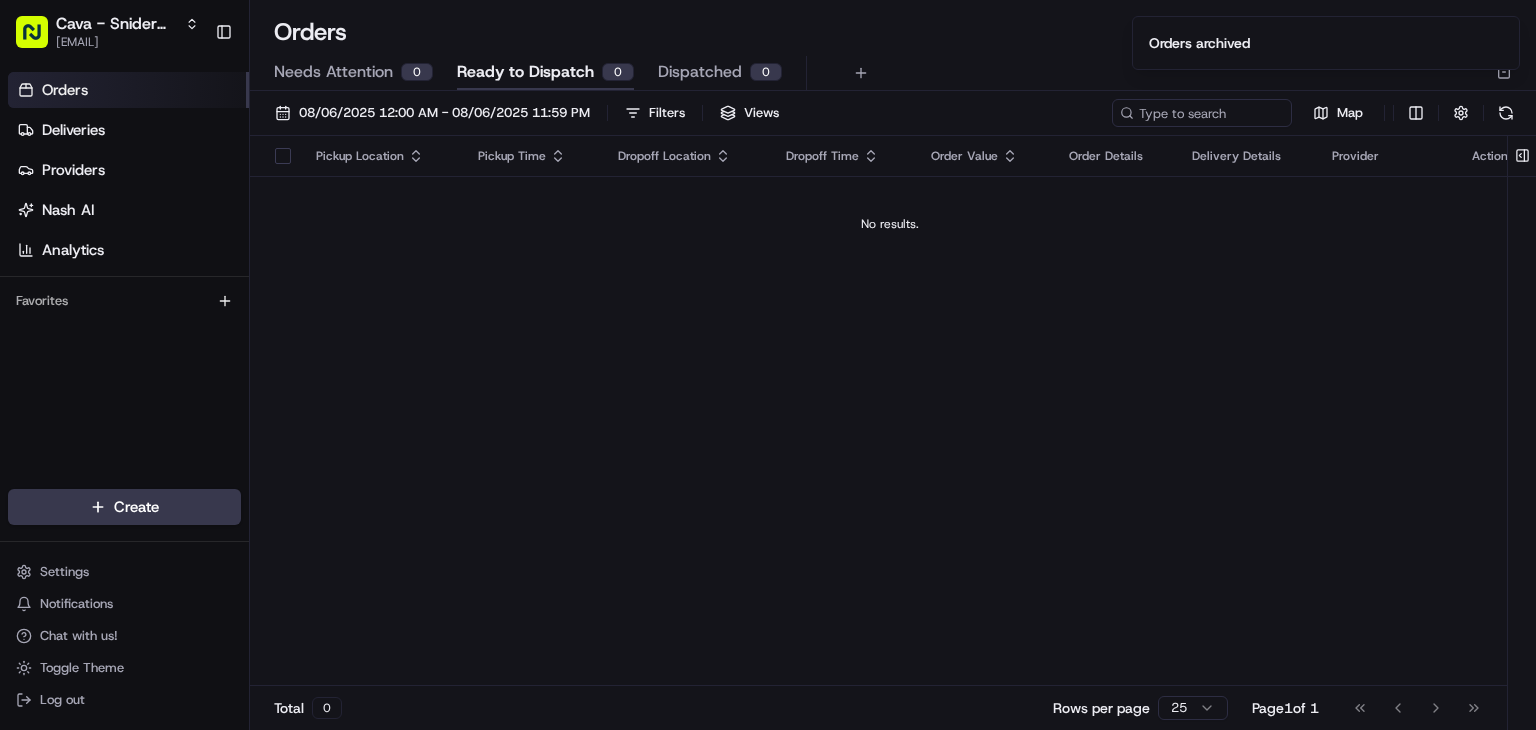click on "Orders archived" at bounding box center [1326, 43] 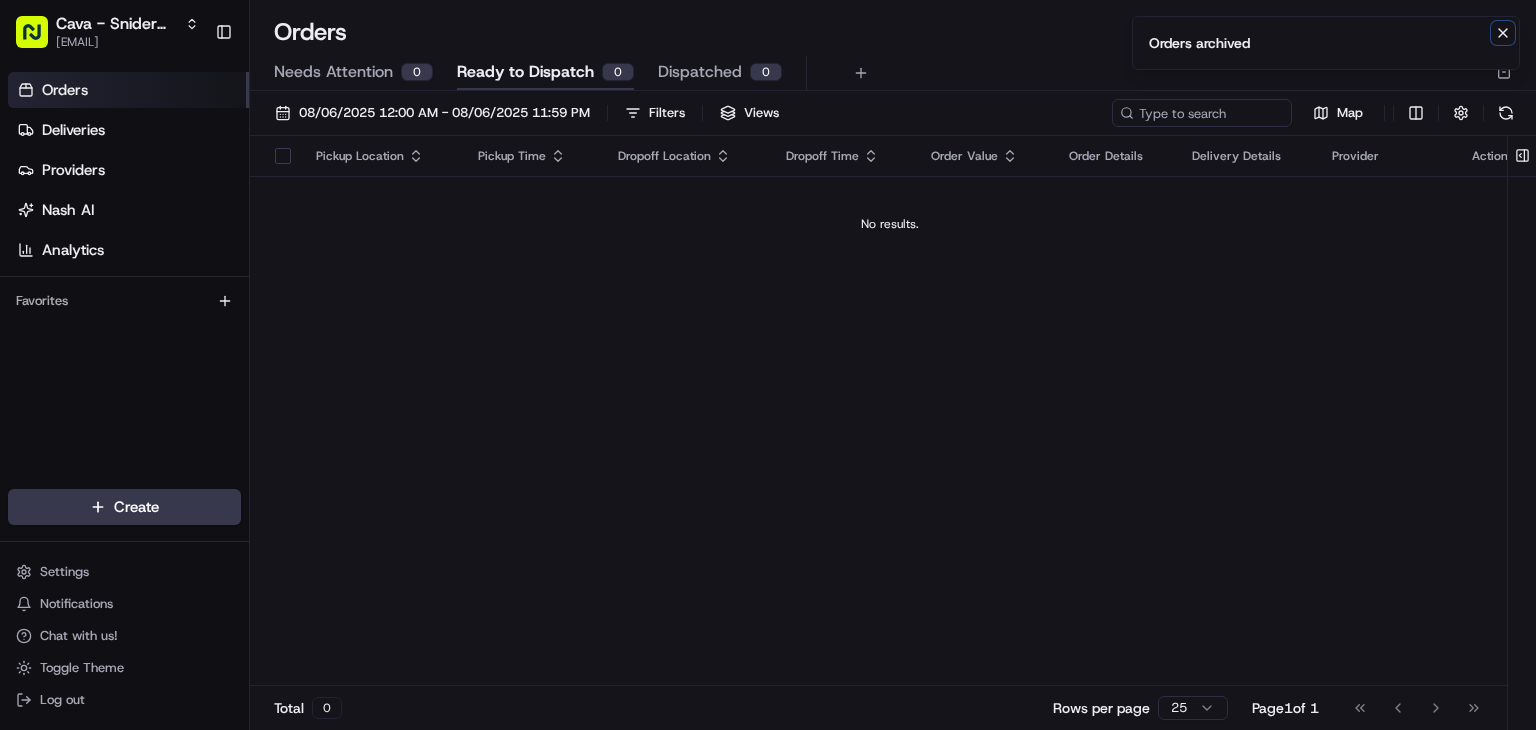 click 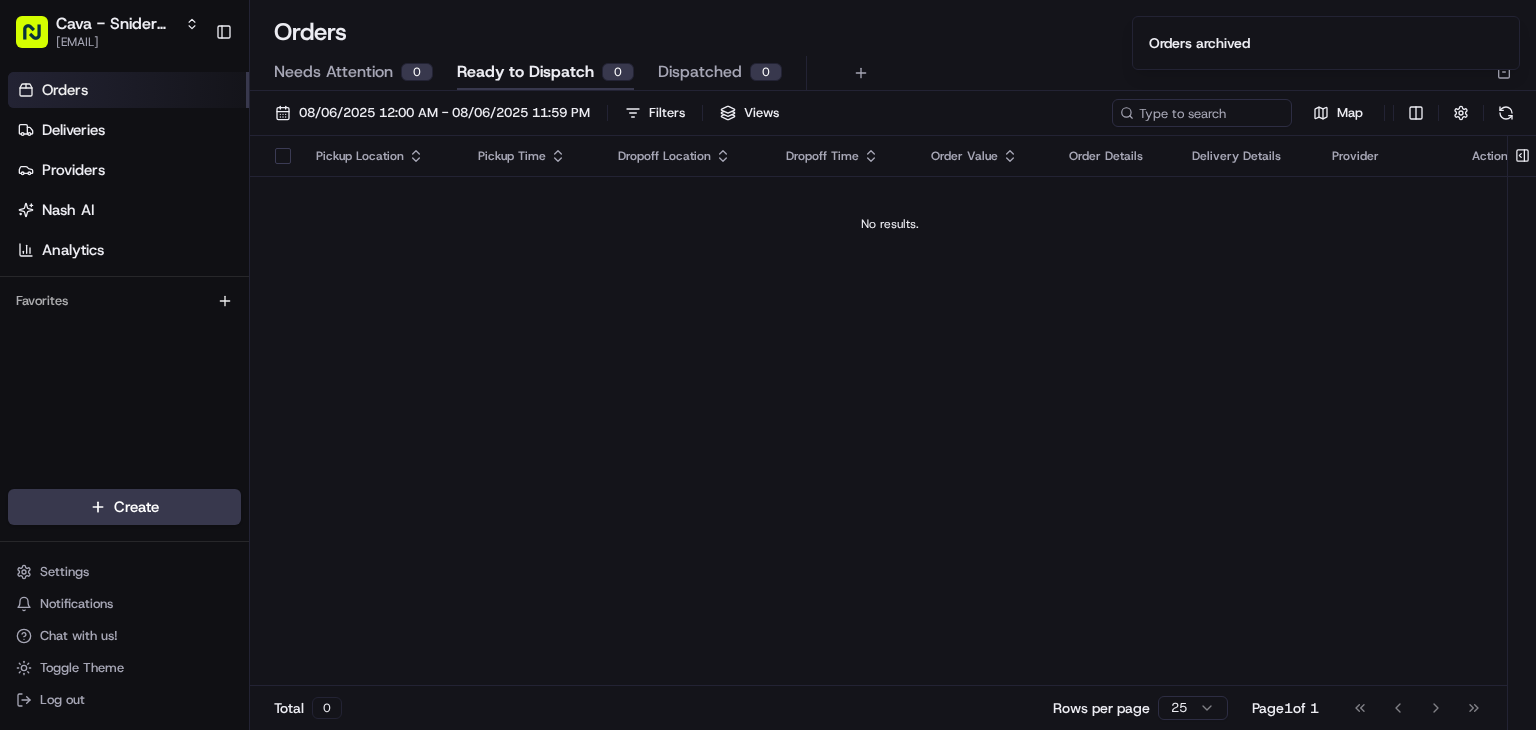 click 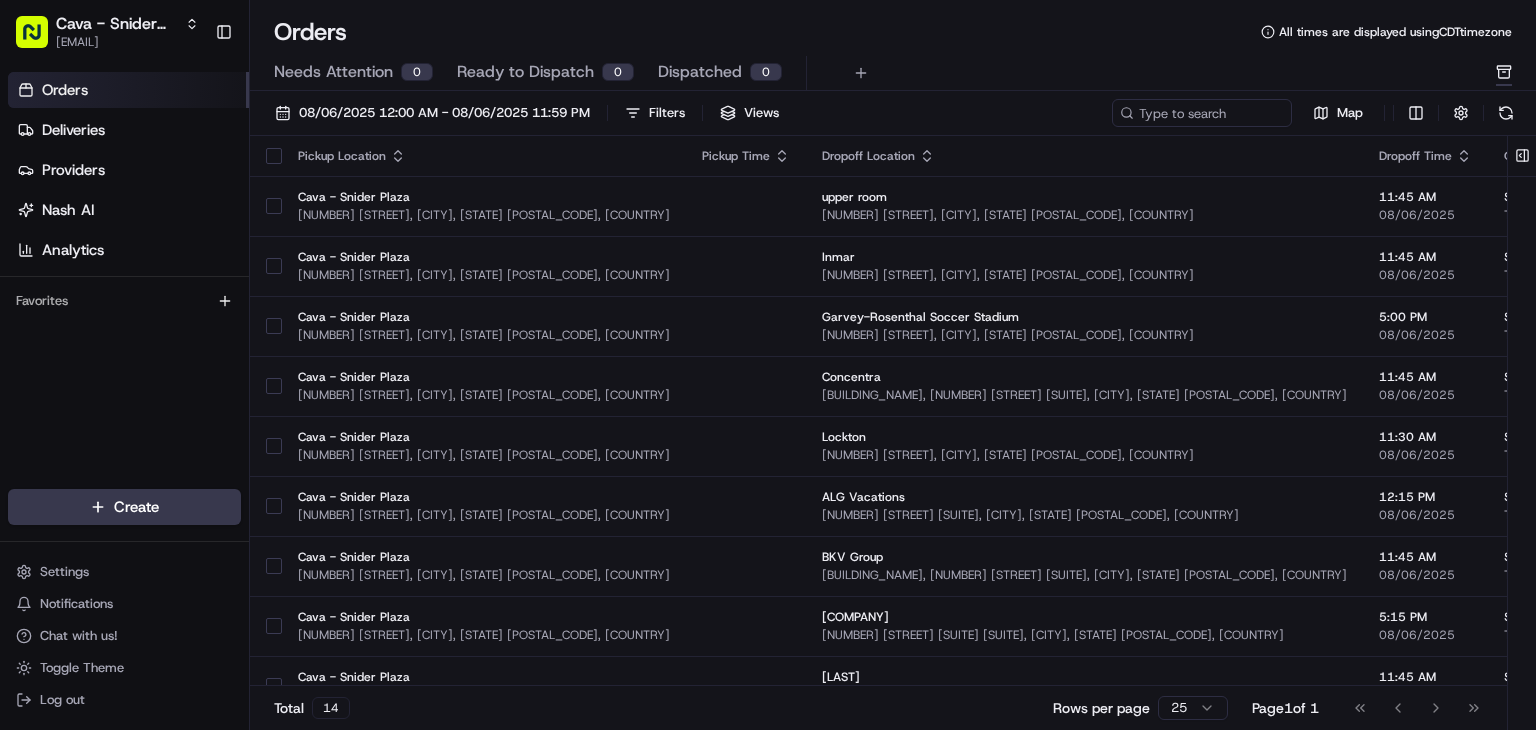 click on "Orders" at bounding box center (128, 90) 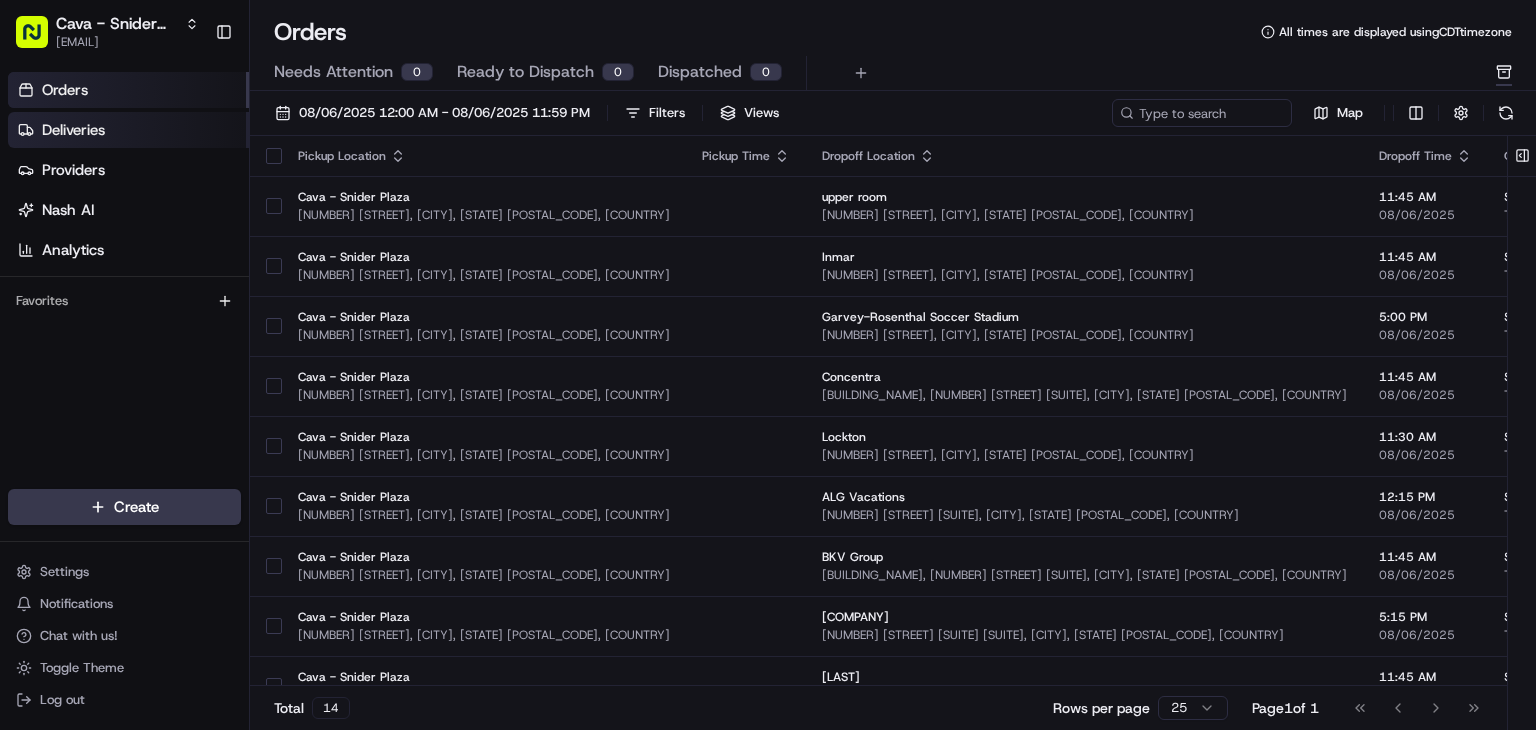 click on "Deliveries" at bounding box center (128, 130) 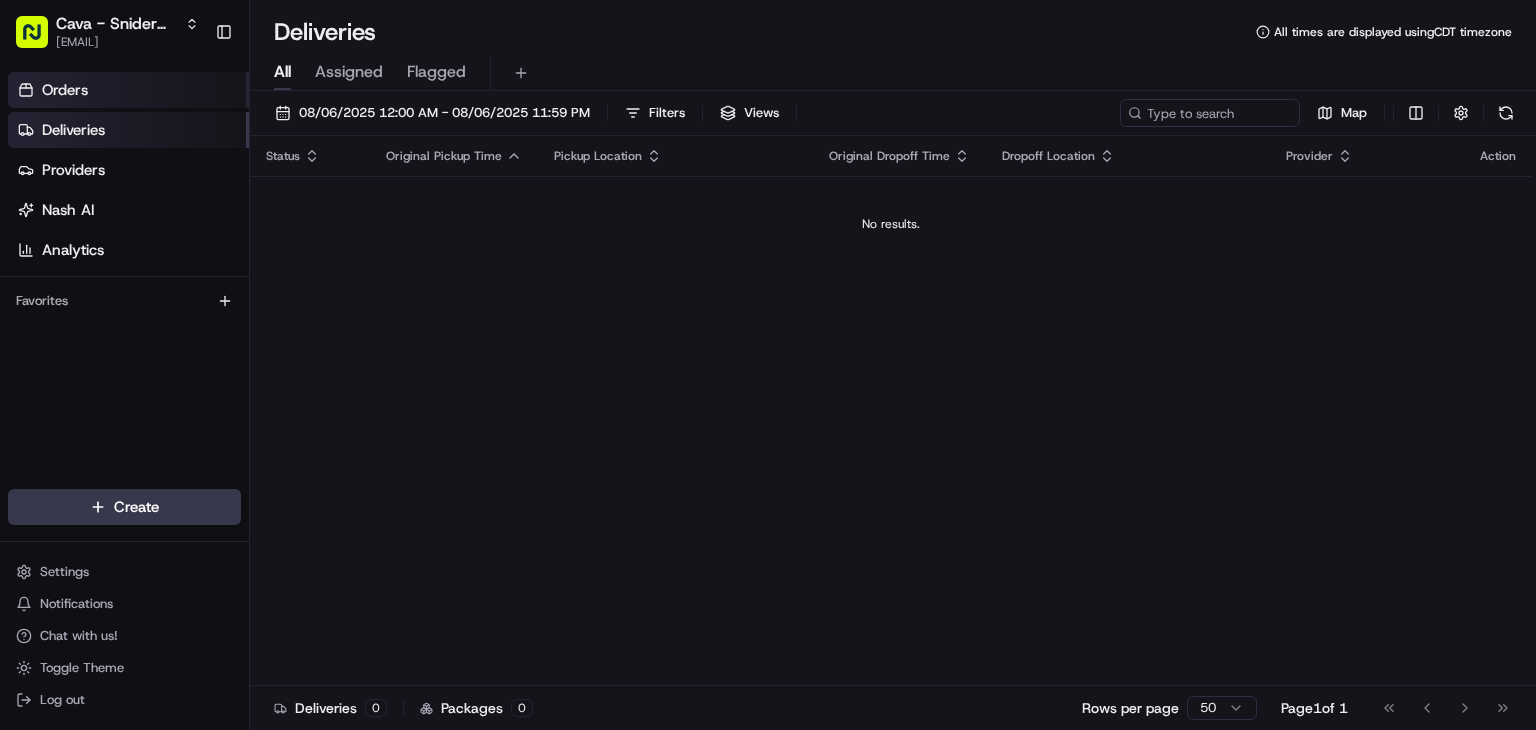 click on "Orders" at bounding box center (128, 90) 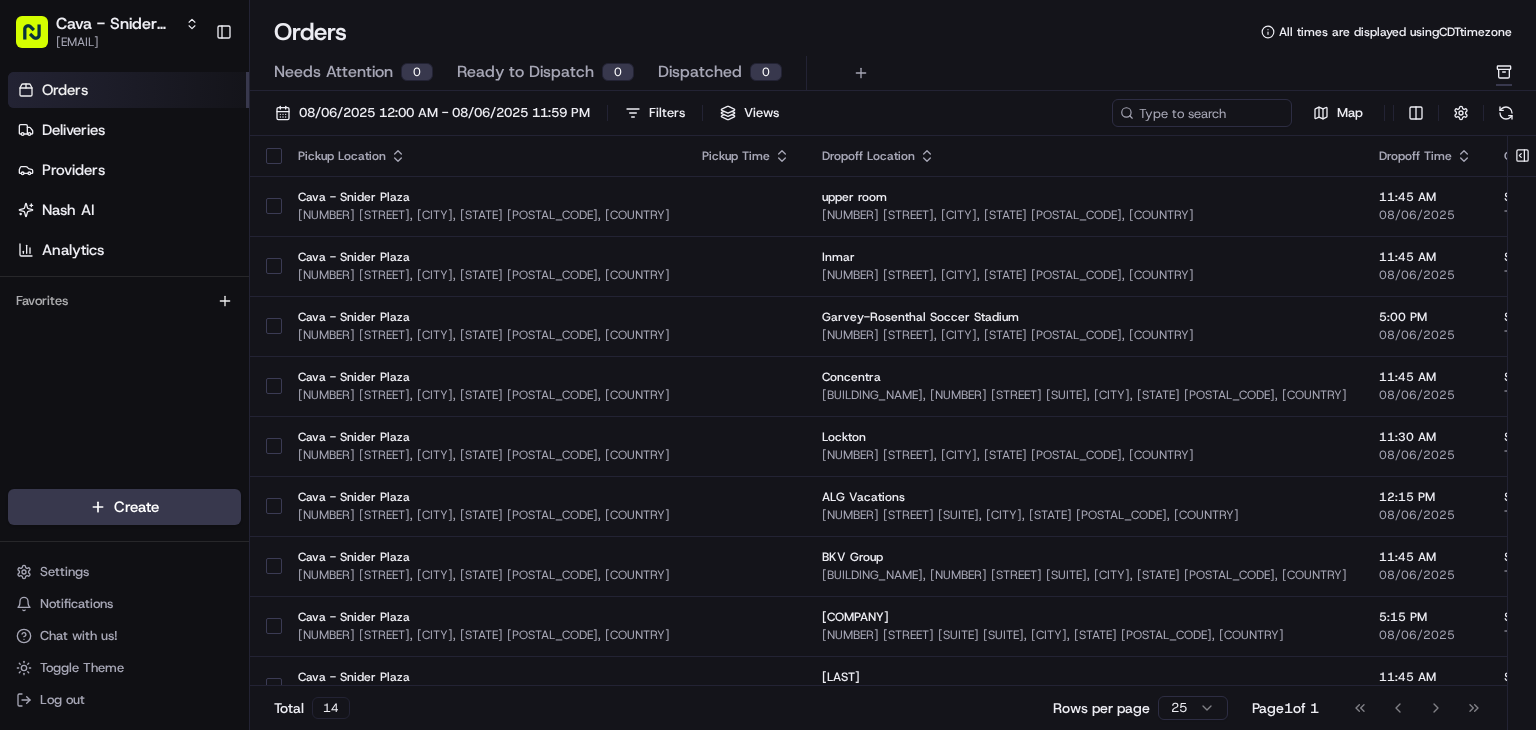 click on "Ready to Dispatch" at bounding box center [525, 72] 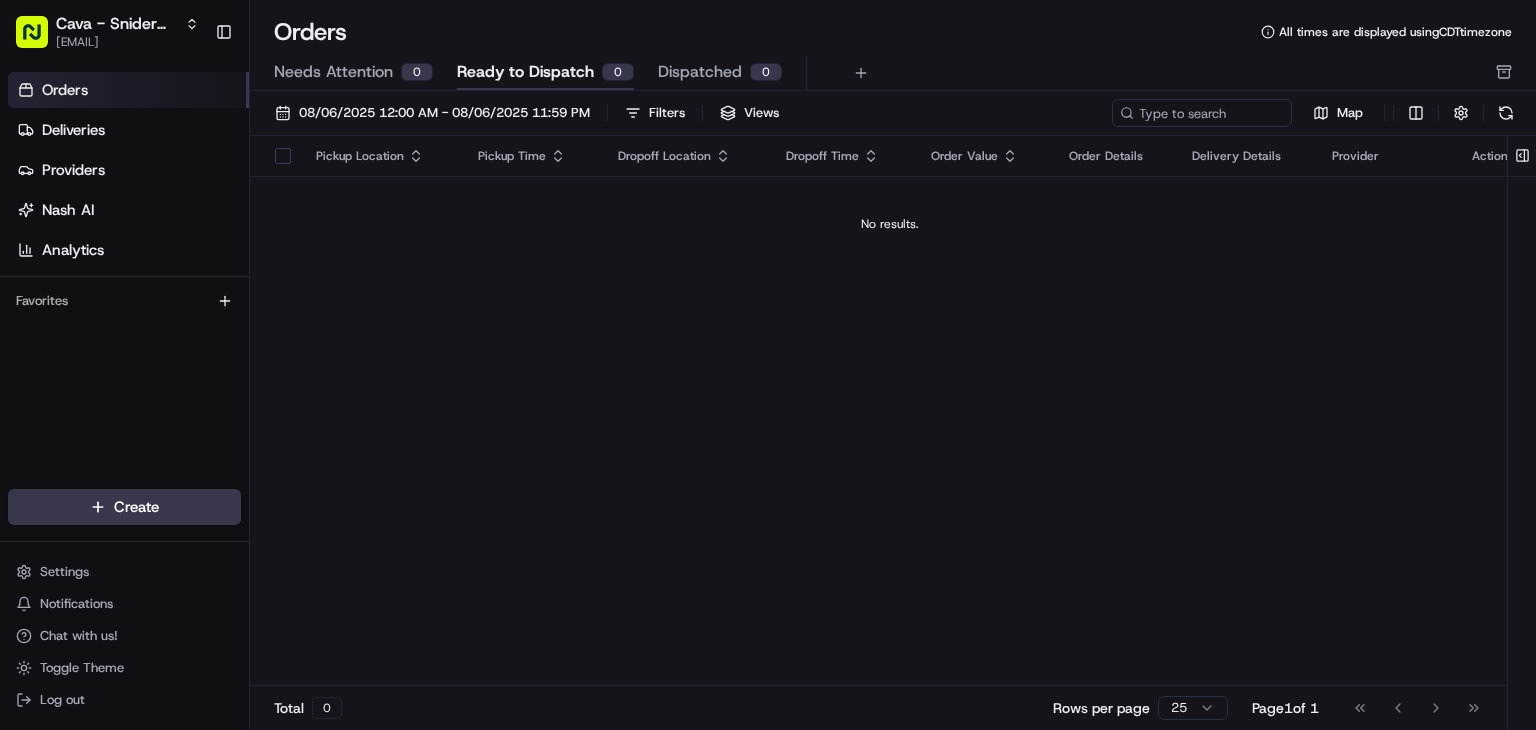 click on "Dispatched" at bounding box center (700, 72) 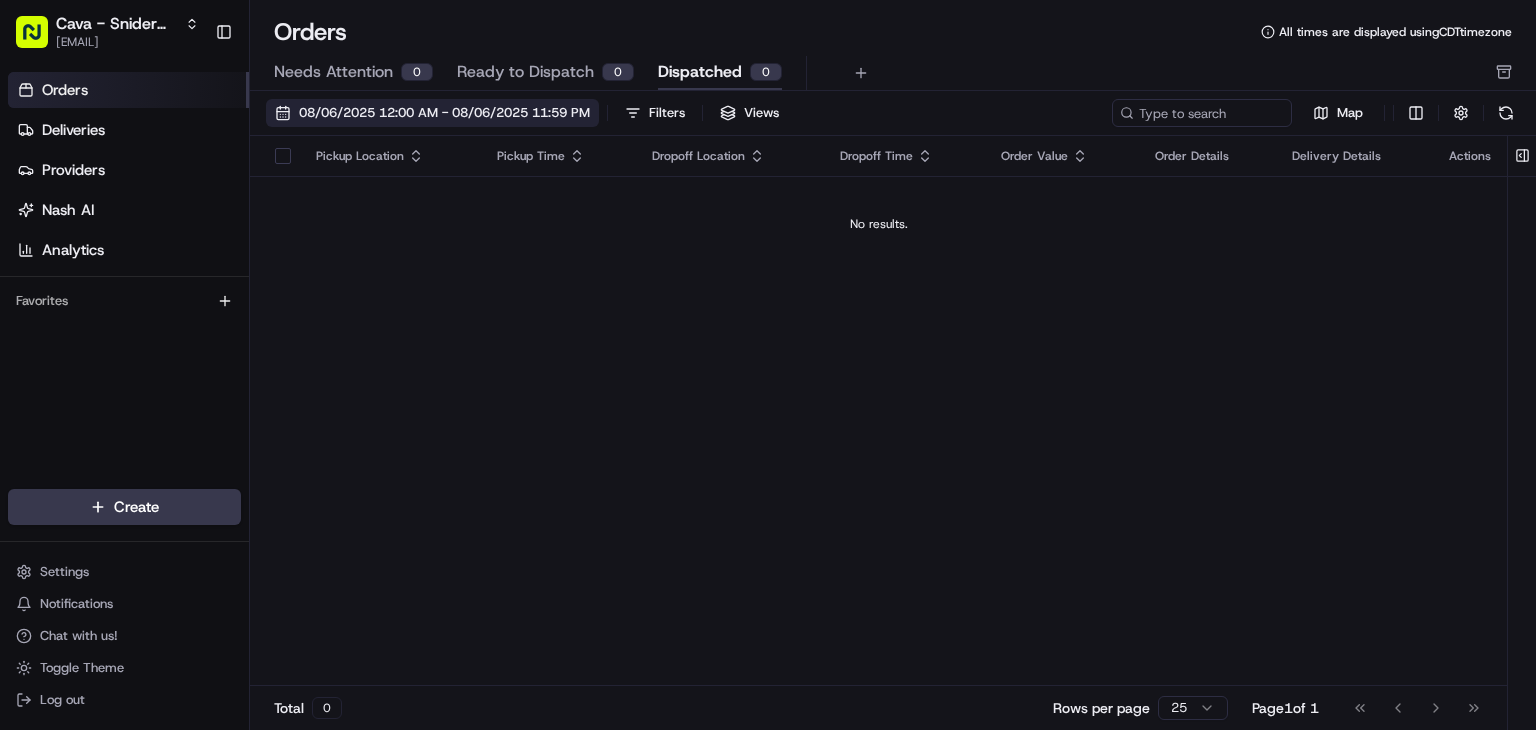 click on "08/06/2025 12:00 AM - 08/06/2025 11:59 PM" at bounding box center [444, 113] 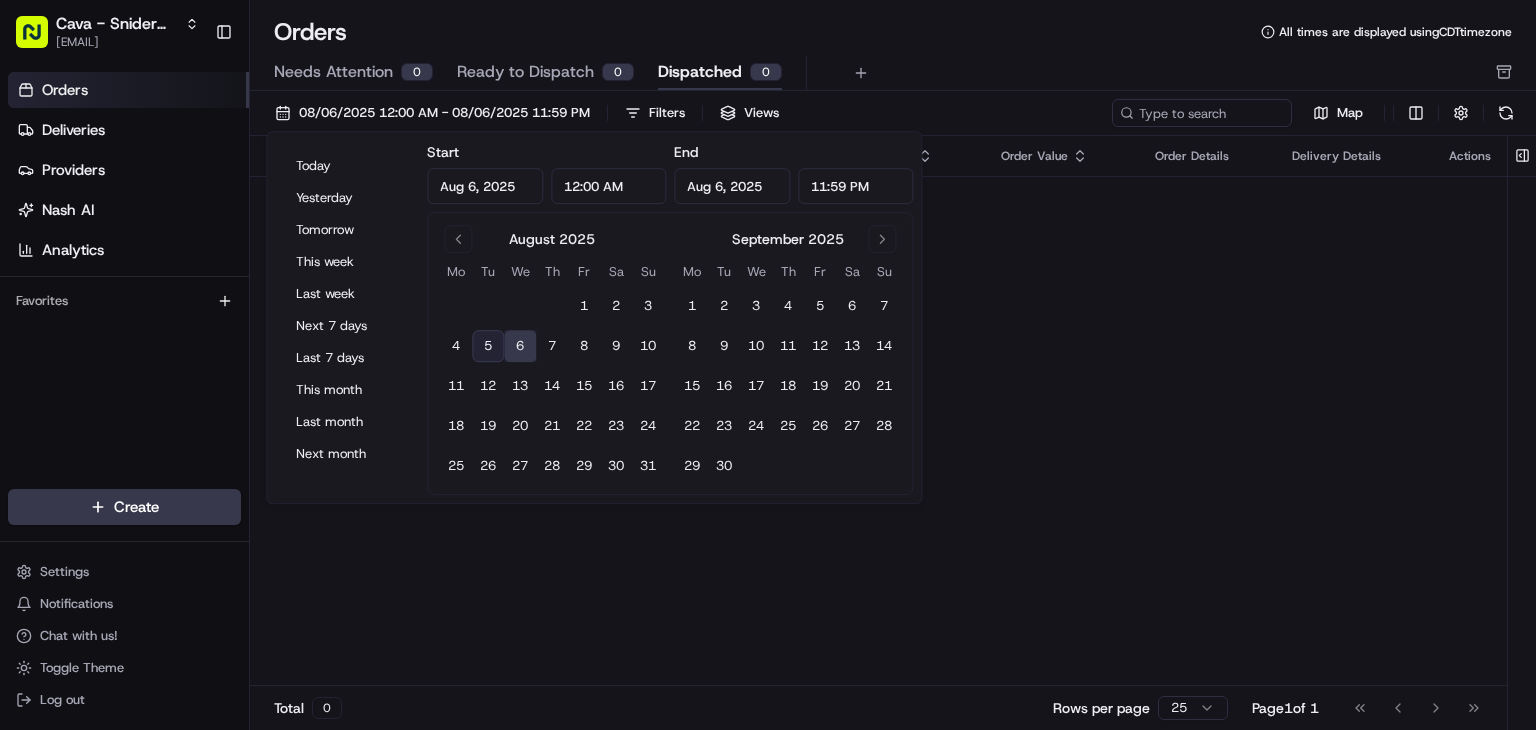 click on "6" at bounding box center (520, 346) 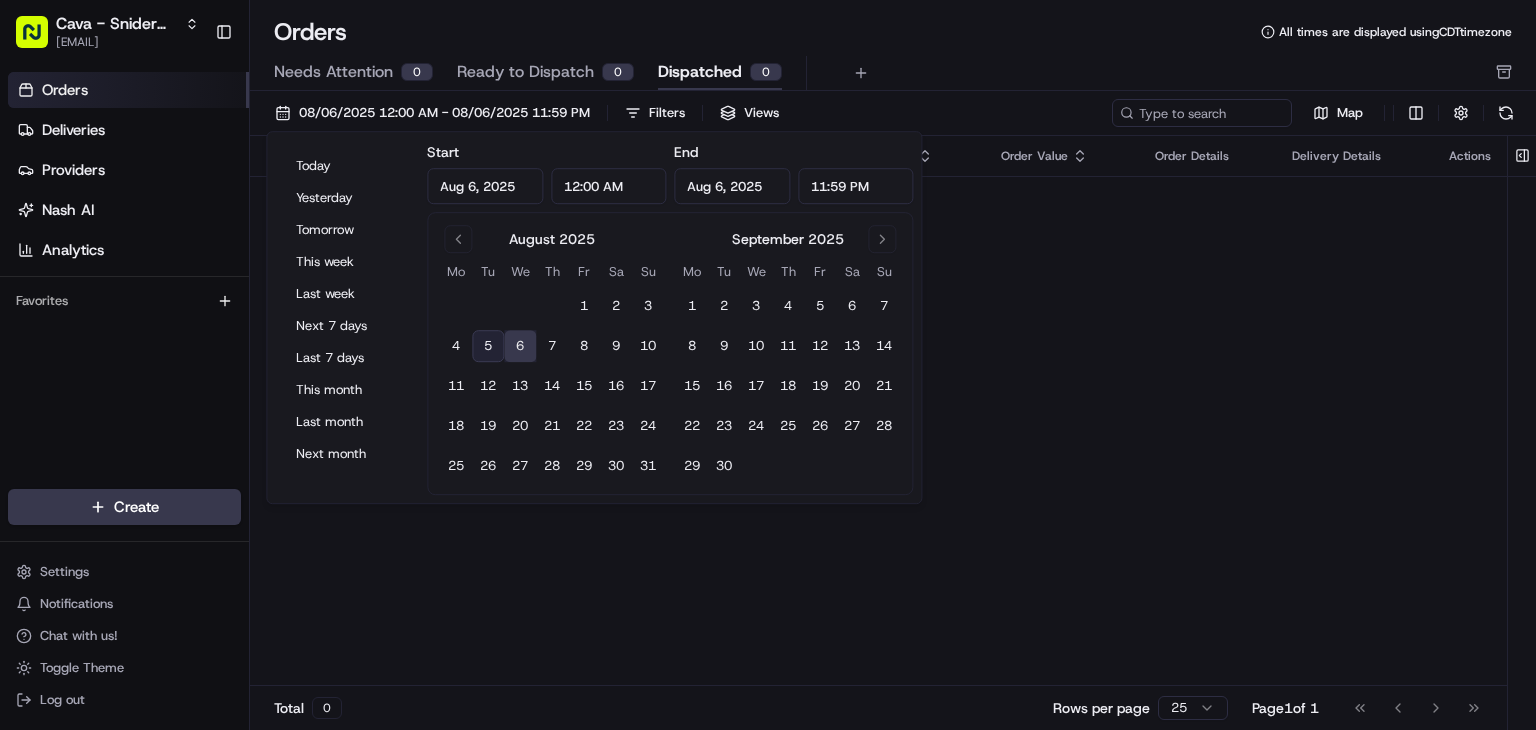 click on "Pickup Location Pickup Time Dropoff Location Dropoff Time Order Value Order Details Delivery Details Actions No results." at bounding box center (878, 411) 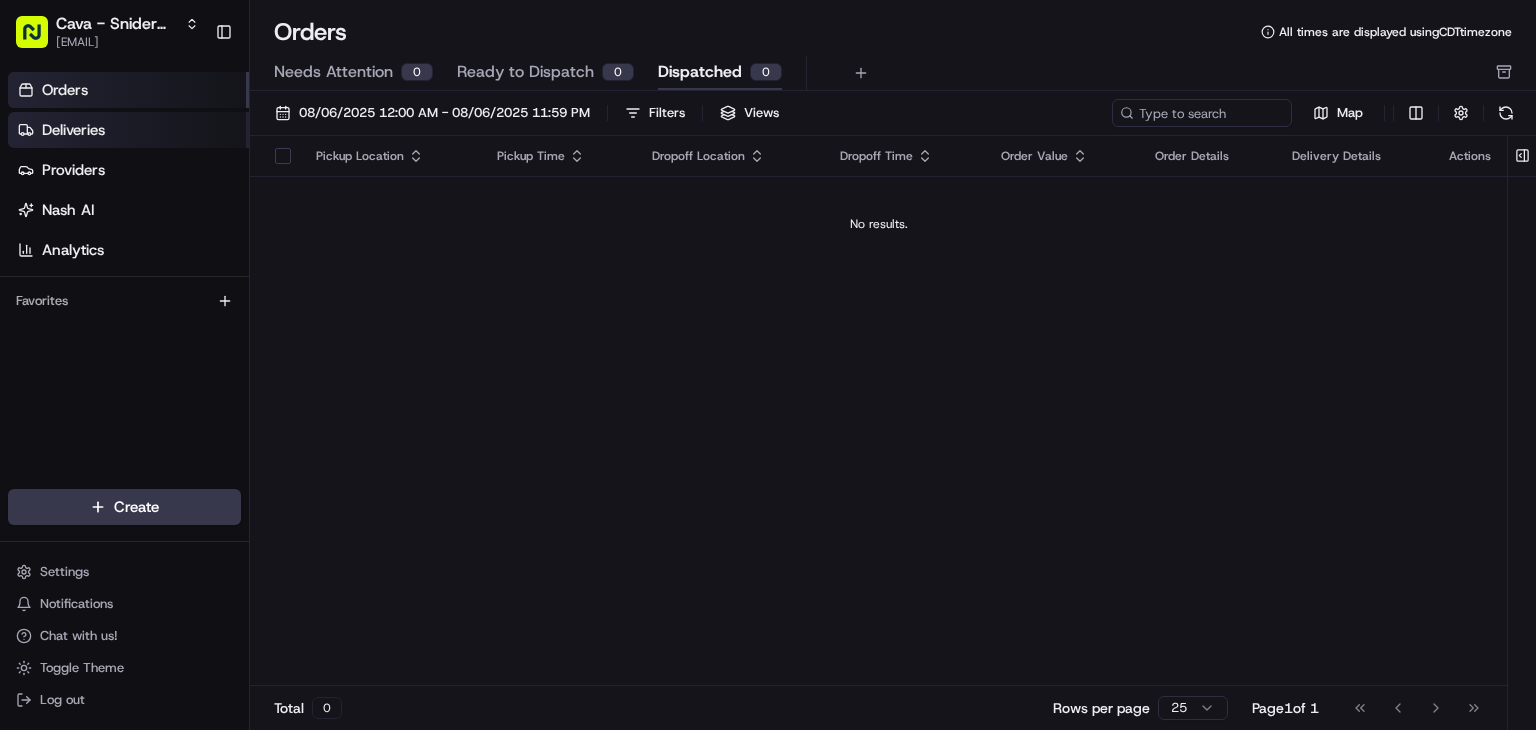 click on "Deliveries" at bounding box center [128, 130] 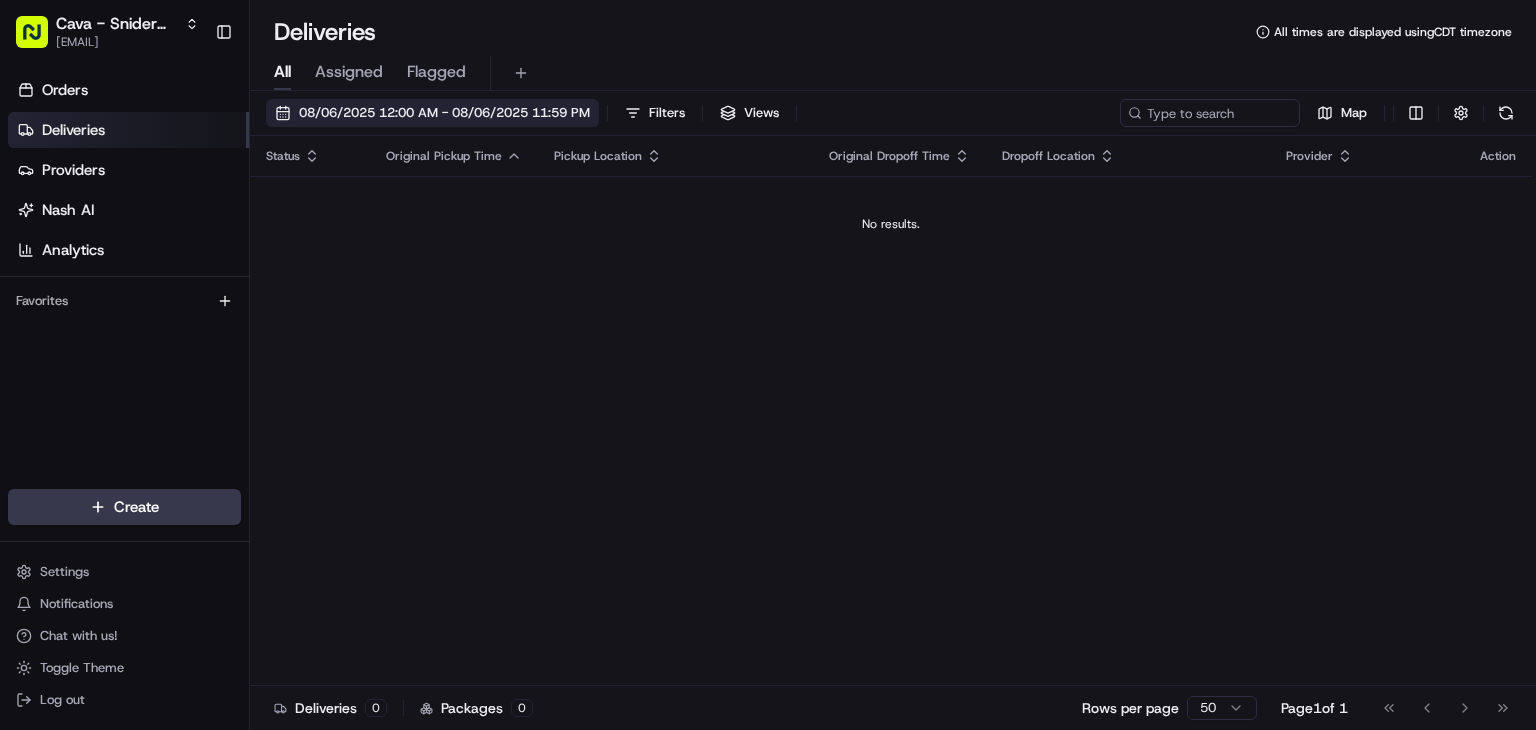 click on "08/06/2025 12:00 AM - 08/06/2025 11:59 PM" at bounding box center [444, 113] 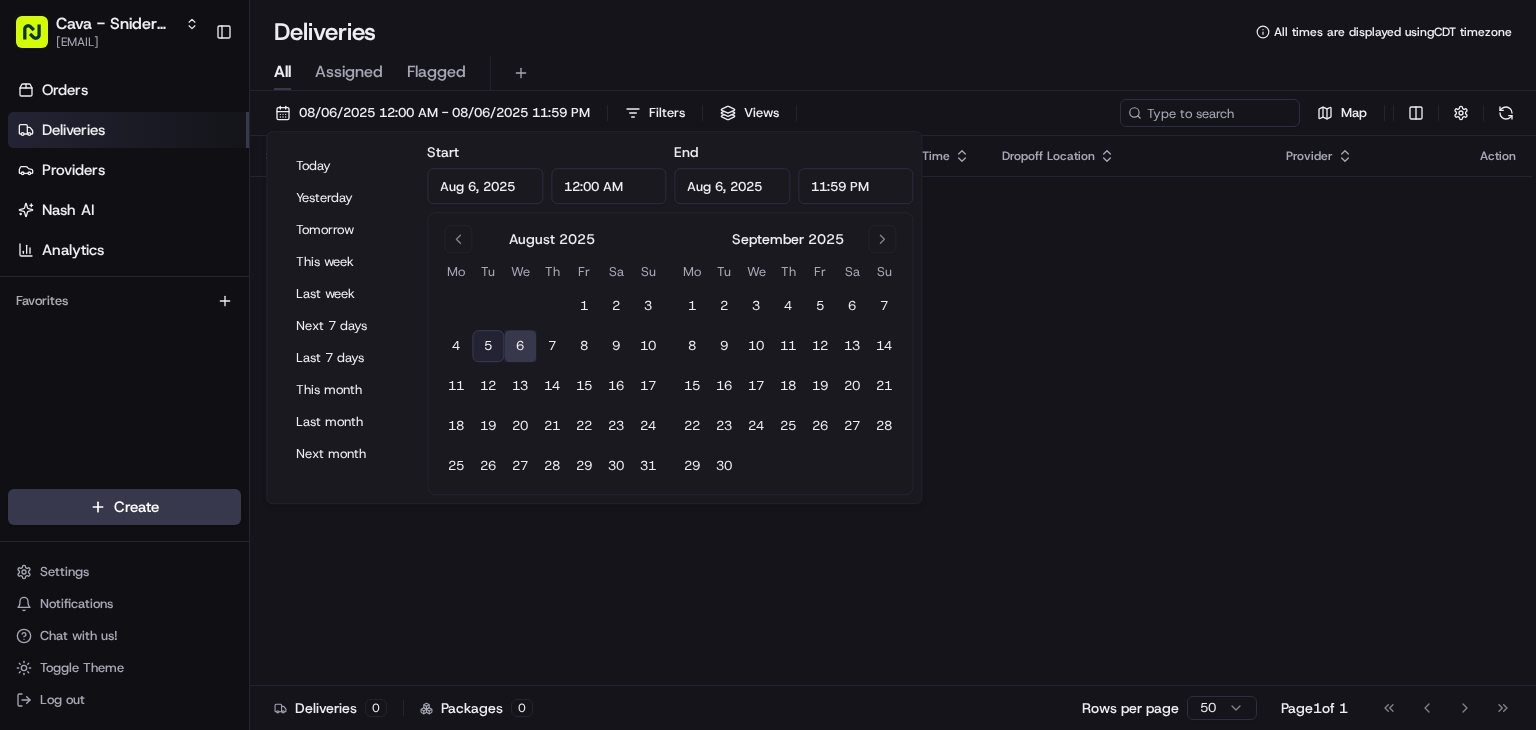 click on "6" at bounding box center [520, 346] 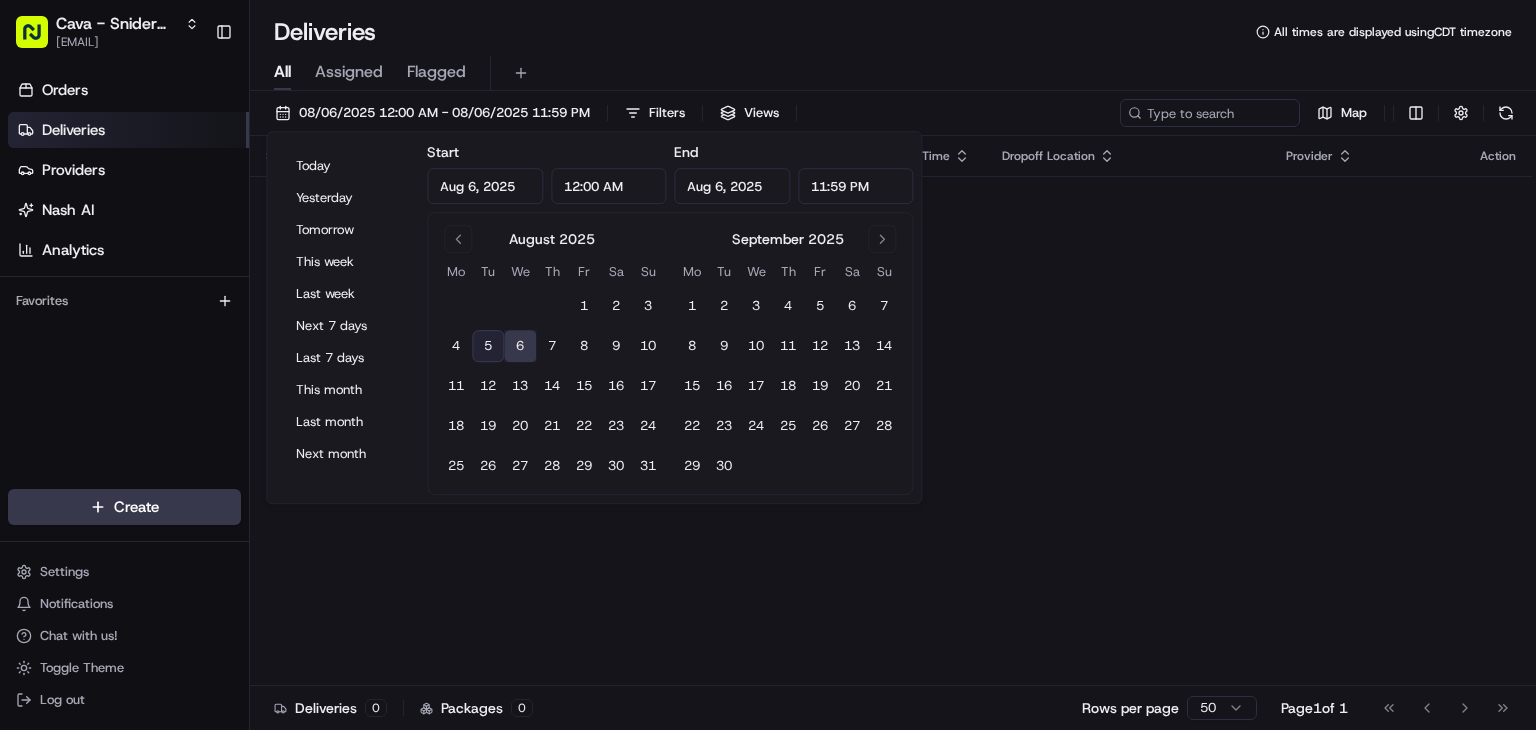 click on "Status Original Pickup Time Pickup Location Original Dropoff Time Dropoff Location Provider Action No results." at bounding box center (891, 411) 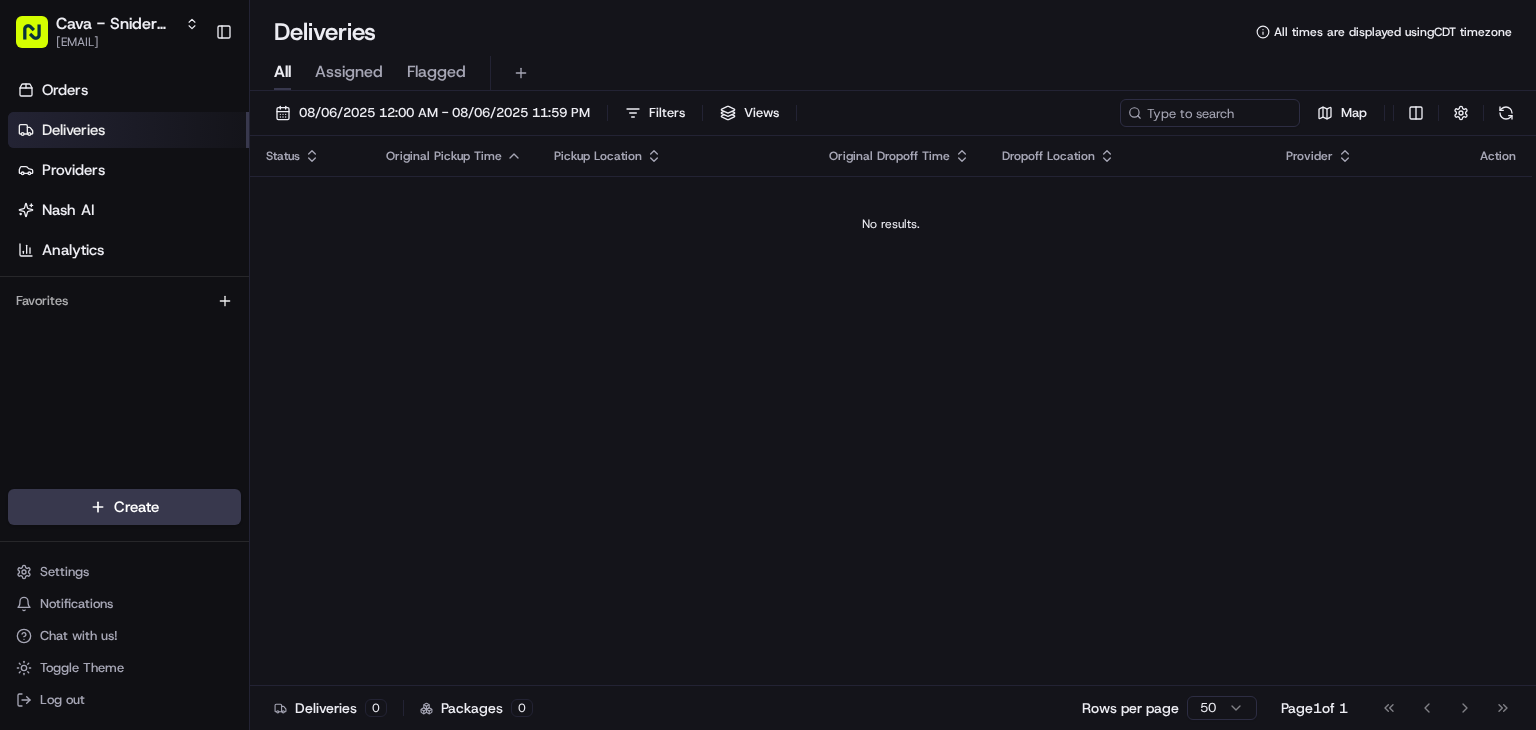 click on "Assigned" at bounding box center [349, 72] 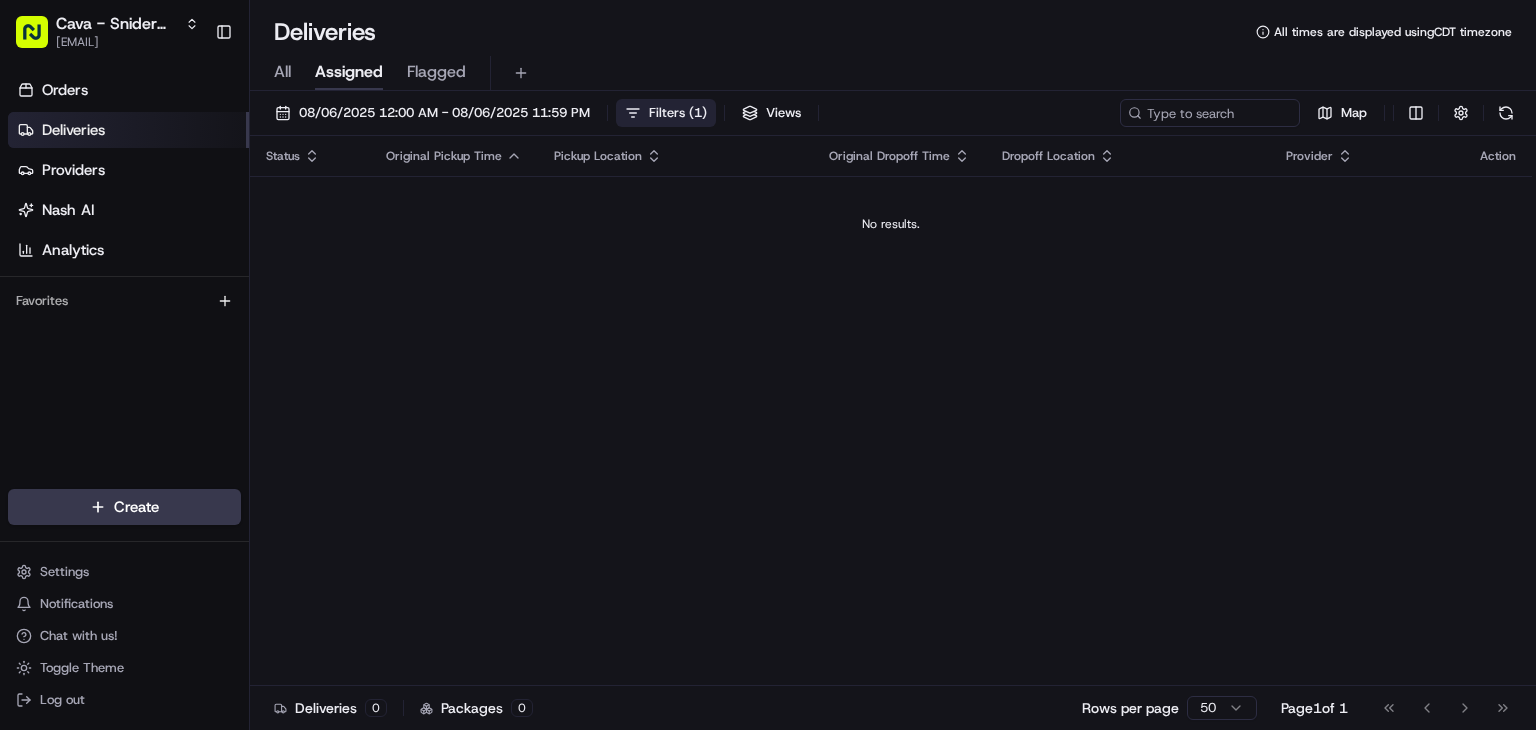 click on "Filters ( 1 )" at bounding box center [678, 113] 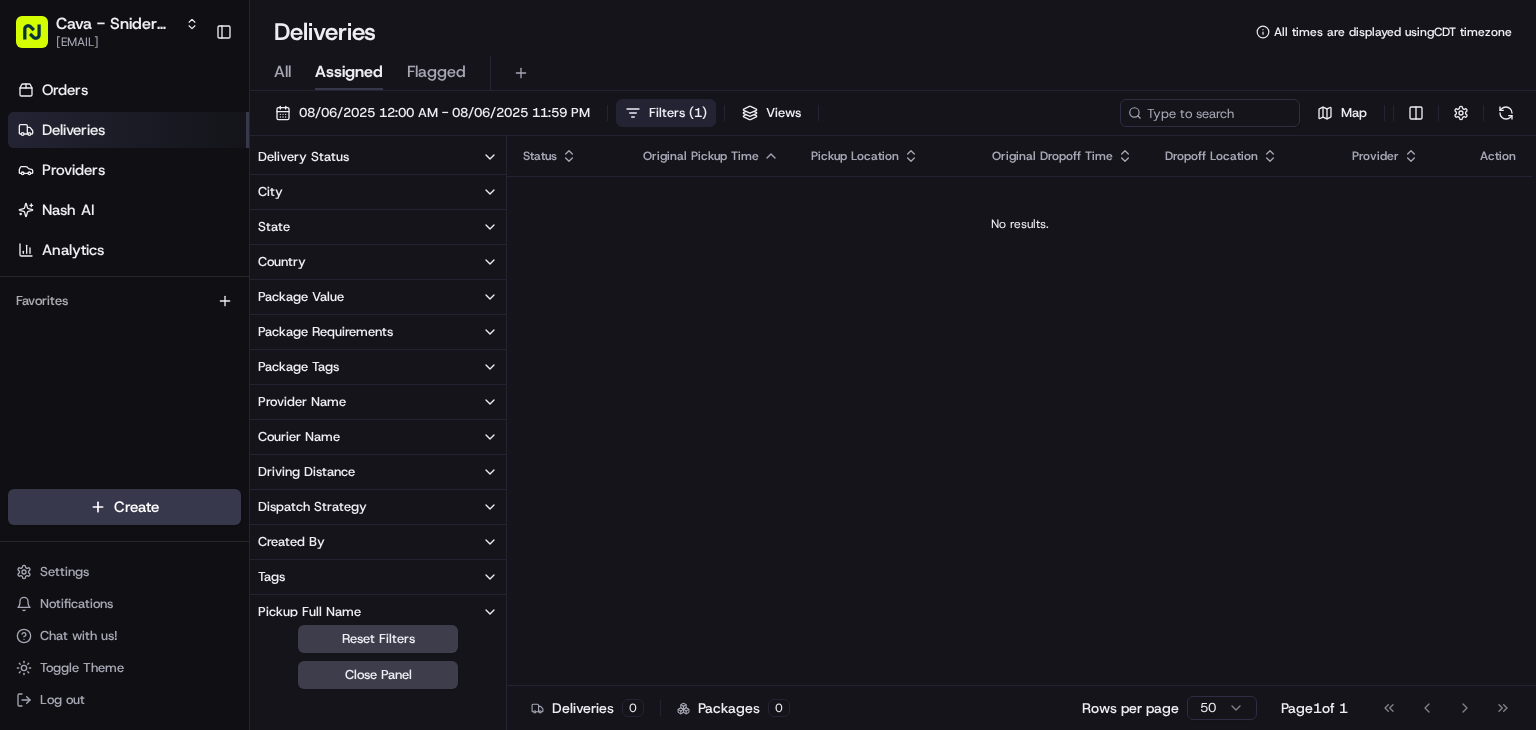 click on "Filters ( 1 )" at bounding box center (678, 113) 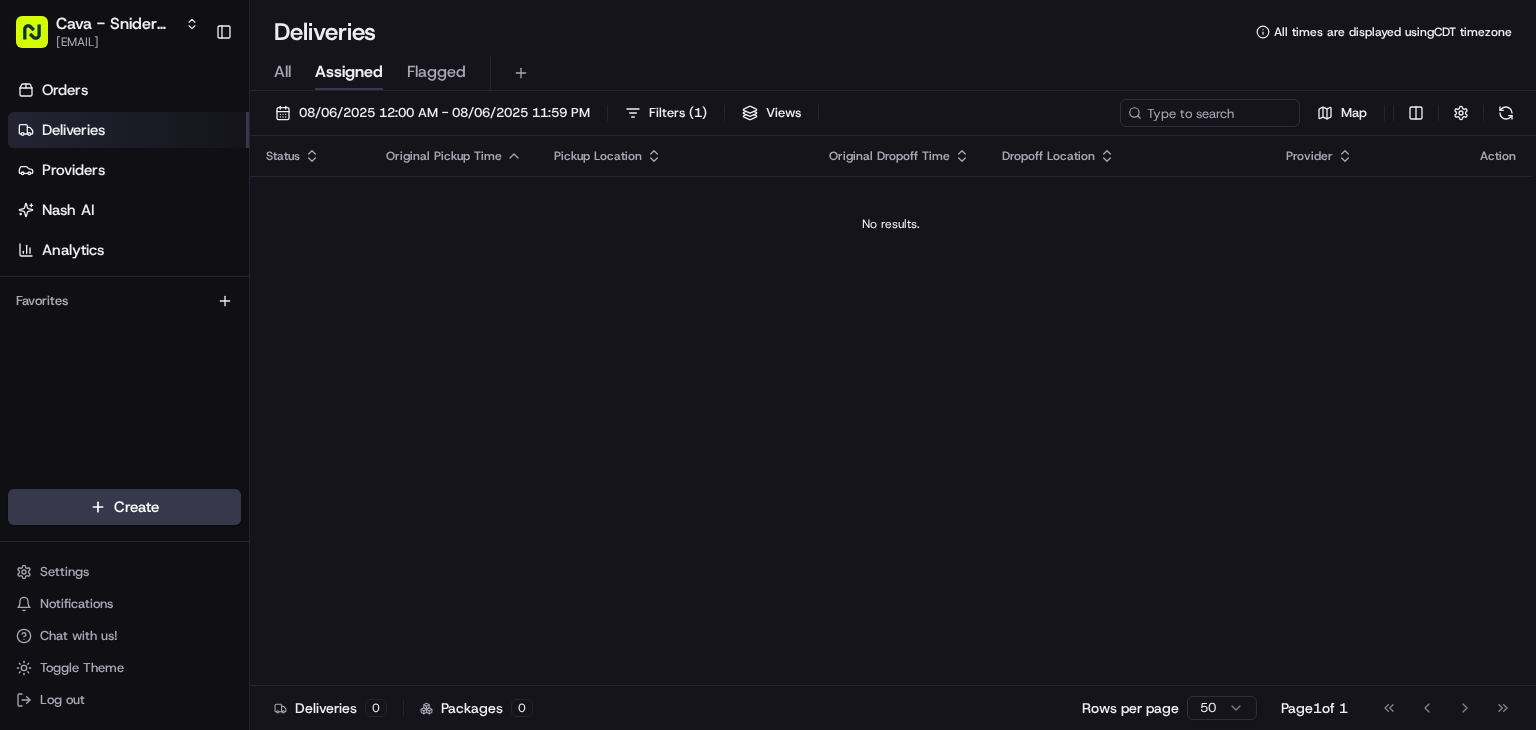 click on "All Assigned Flagged" at bounding box center [893, 73] 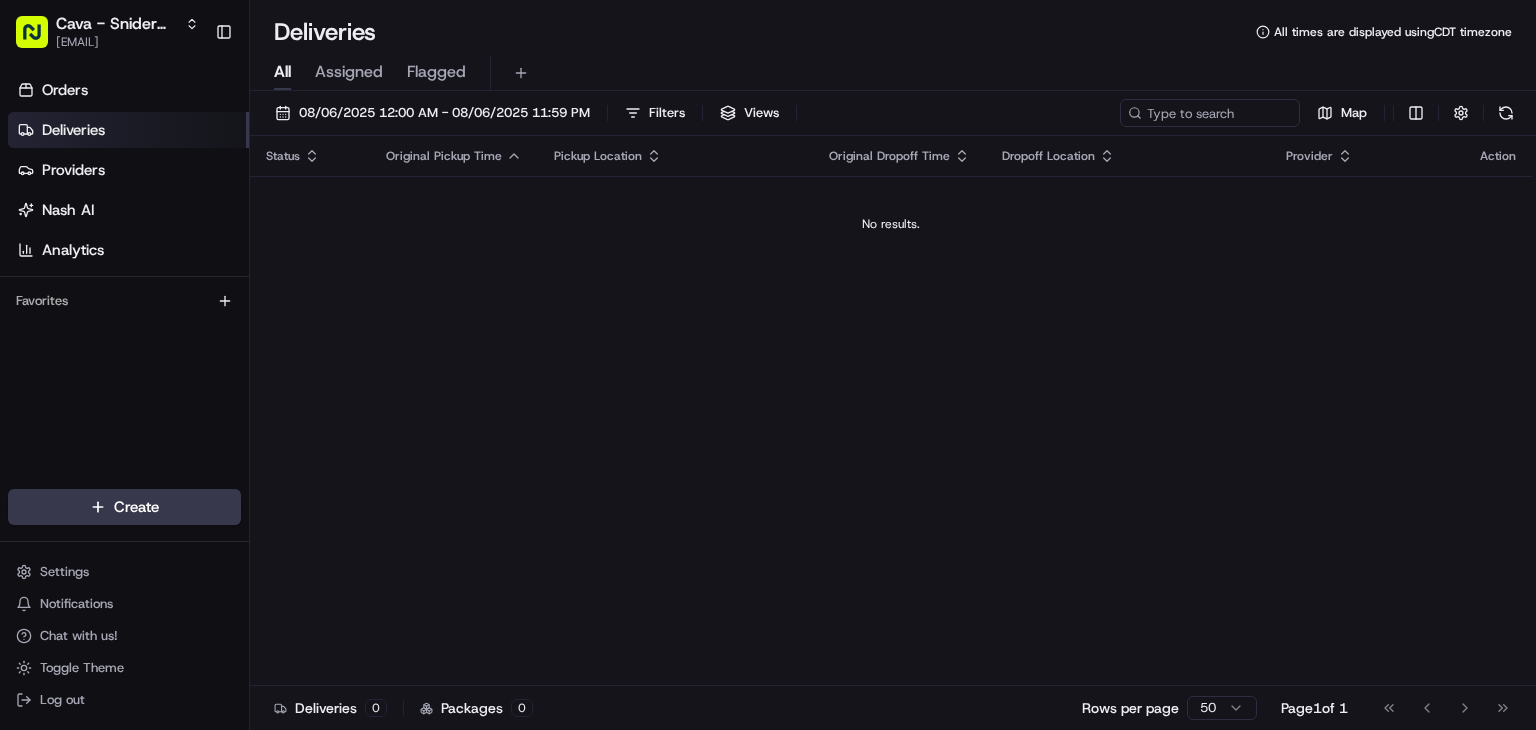 click on "Deliveries" at bounding box center (128, 130) 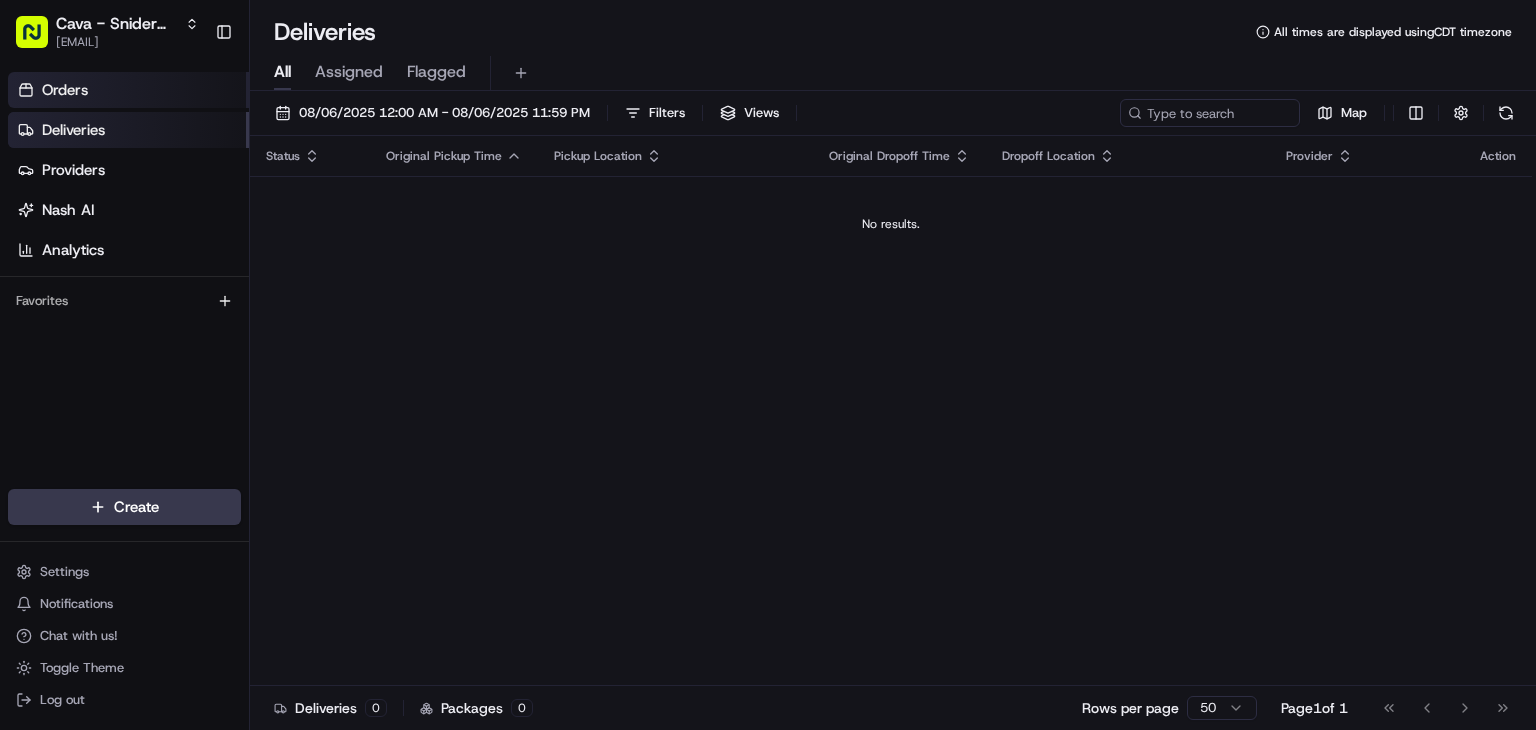click on "Orders" at bounding box center (128, 90) 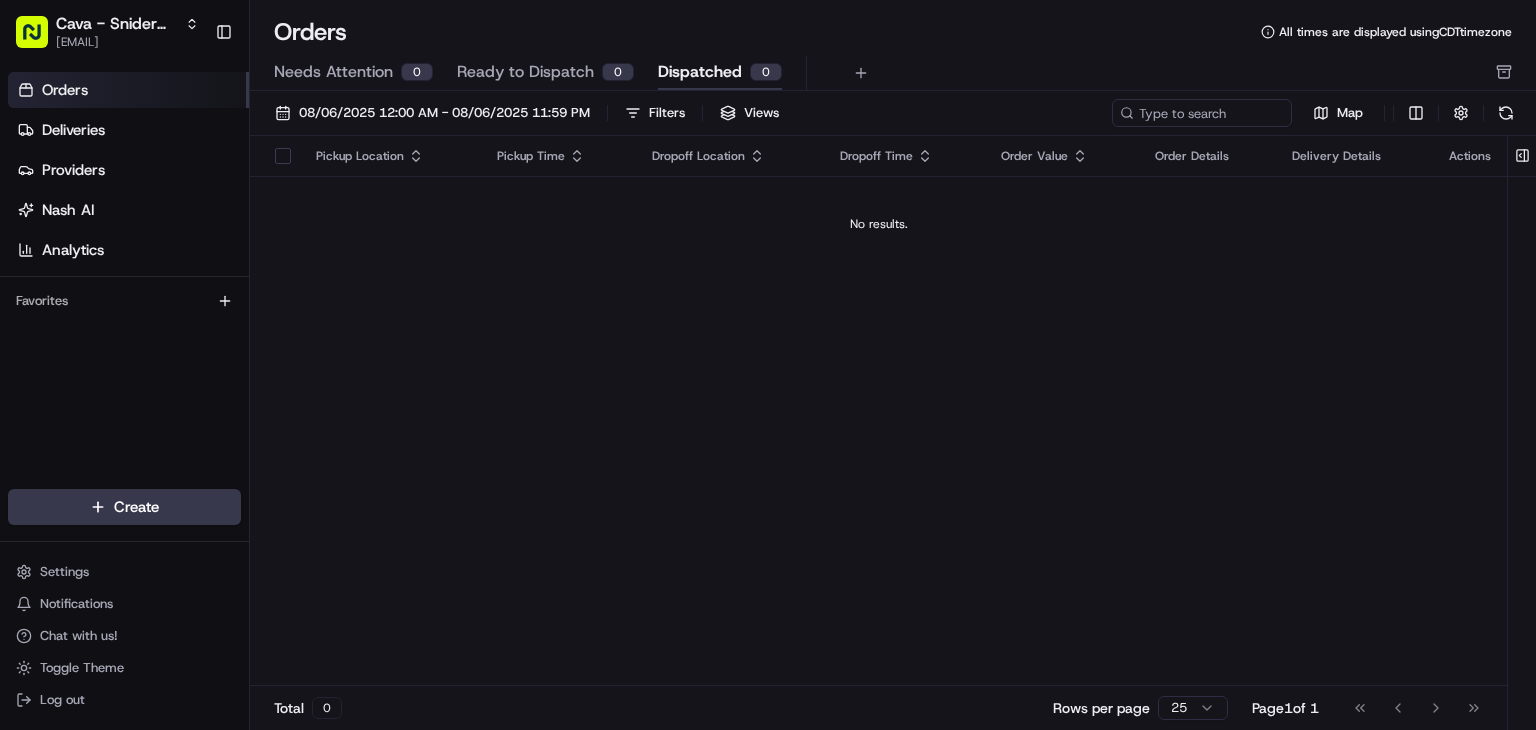 click on "Needs Attention 0 Ready to Dispatch 0 Dispatched 0" at bounding box center (893, 73) 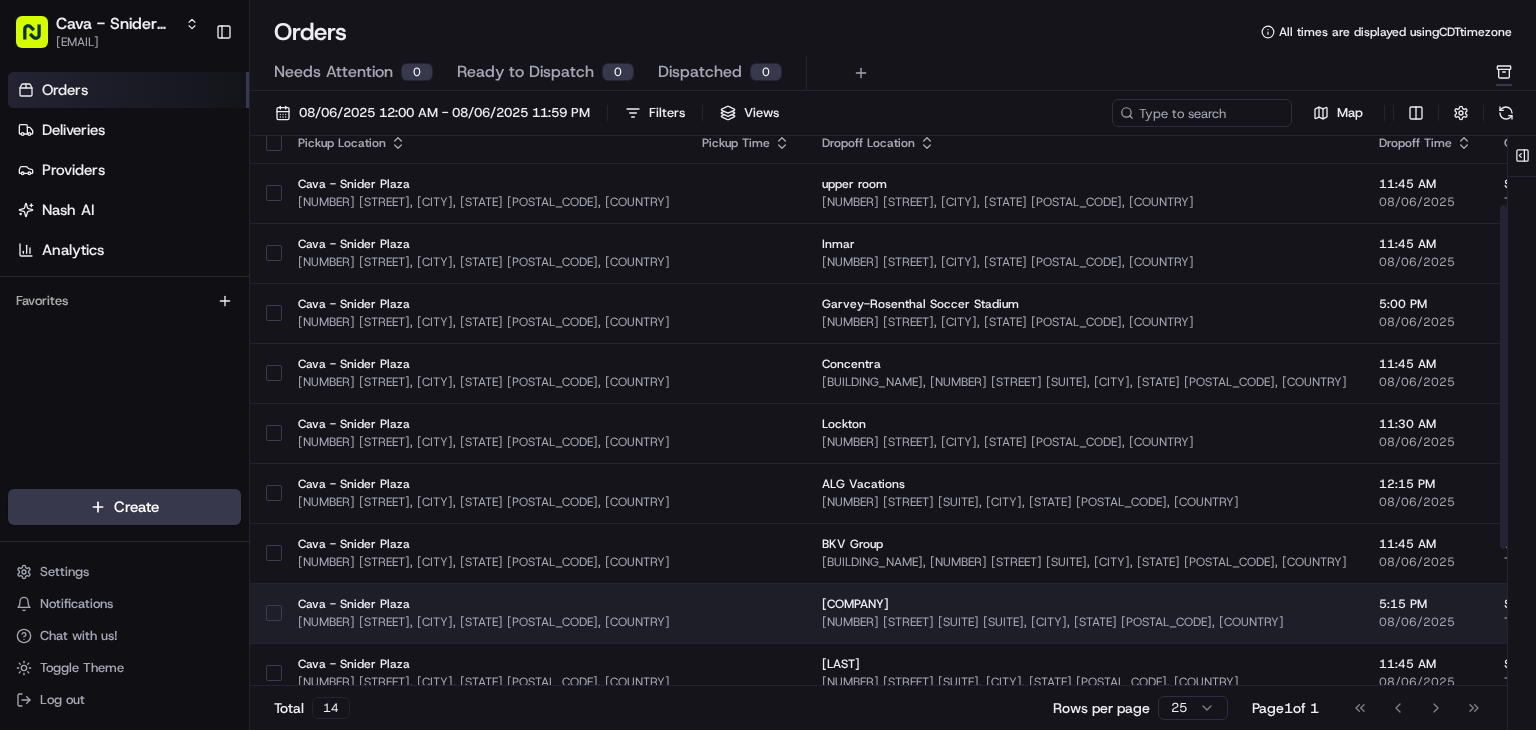 scroll, scrollTop: 330, scrollLeft: 0, axis: vertical 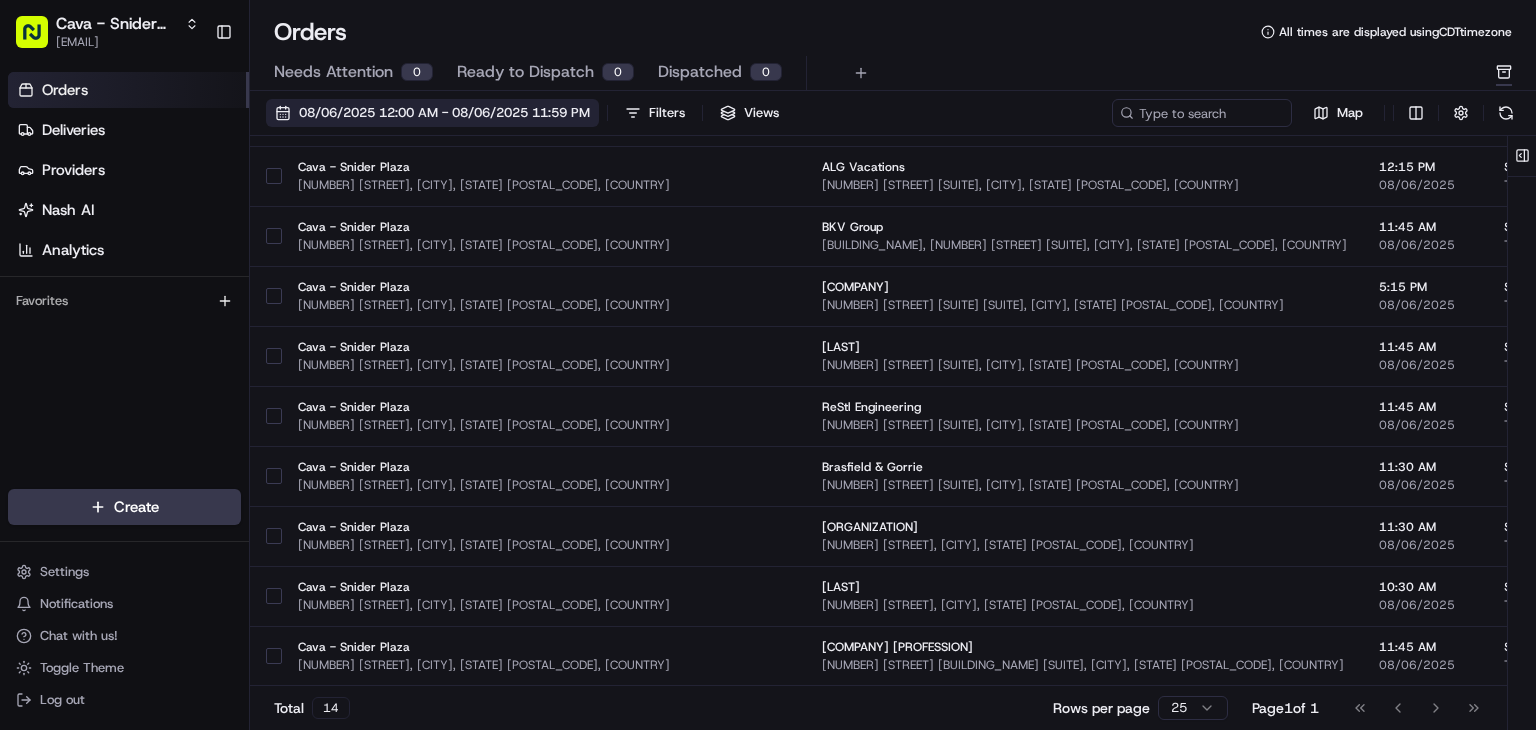 click on "08/06/2025 12:00 AM - 08/06/2025 11:59 PM" at bounding box center [444, 113] 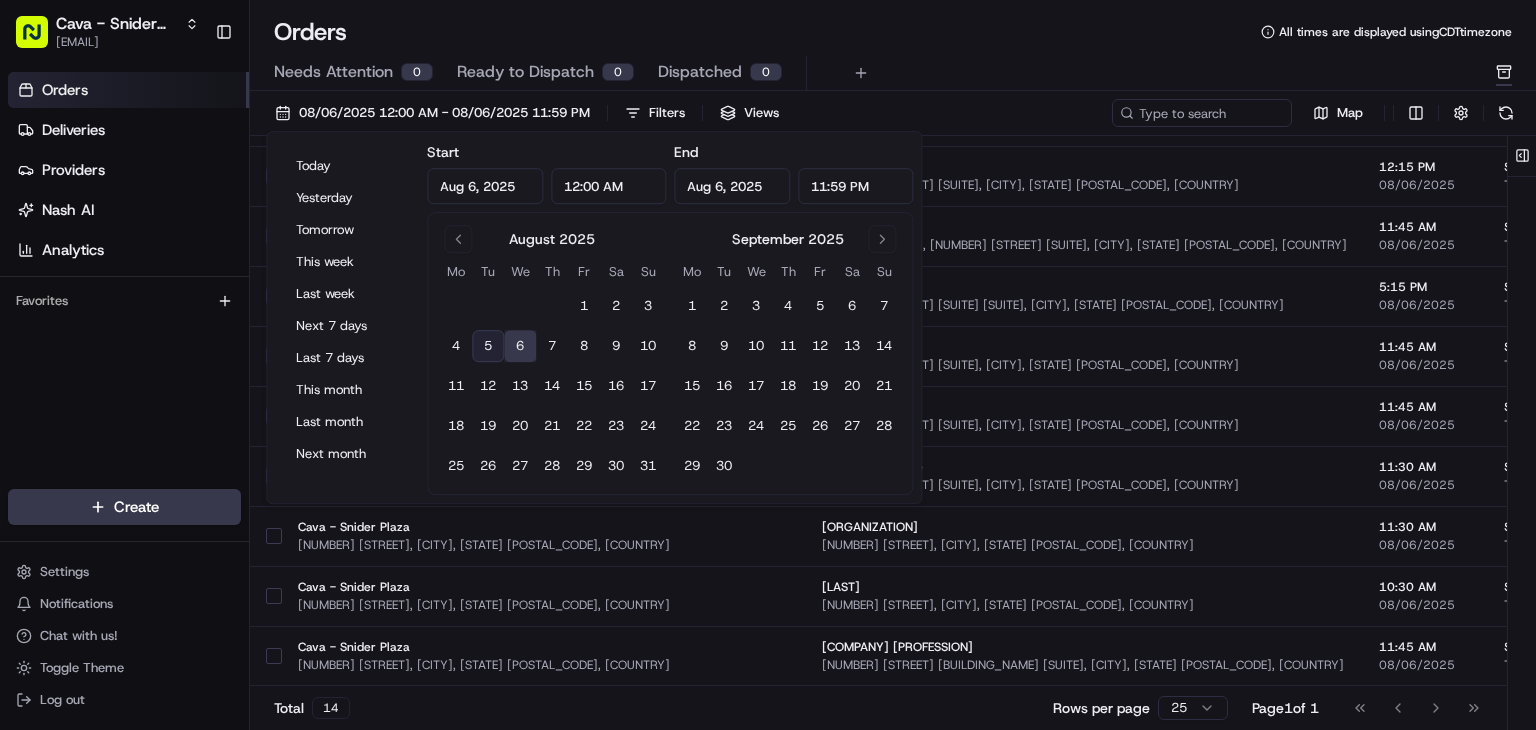click on "6" at bounding box center [520, 346] 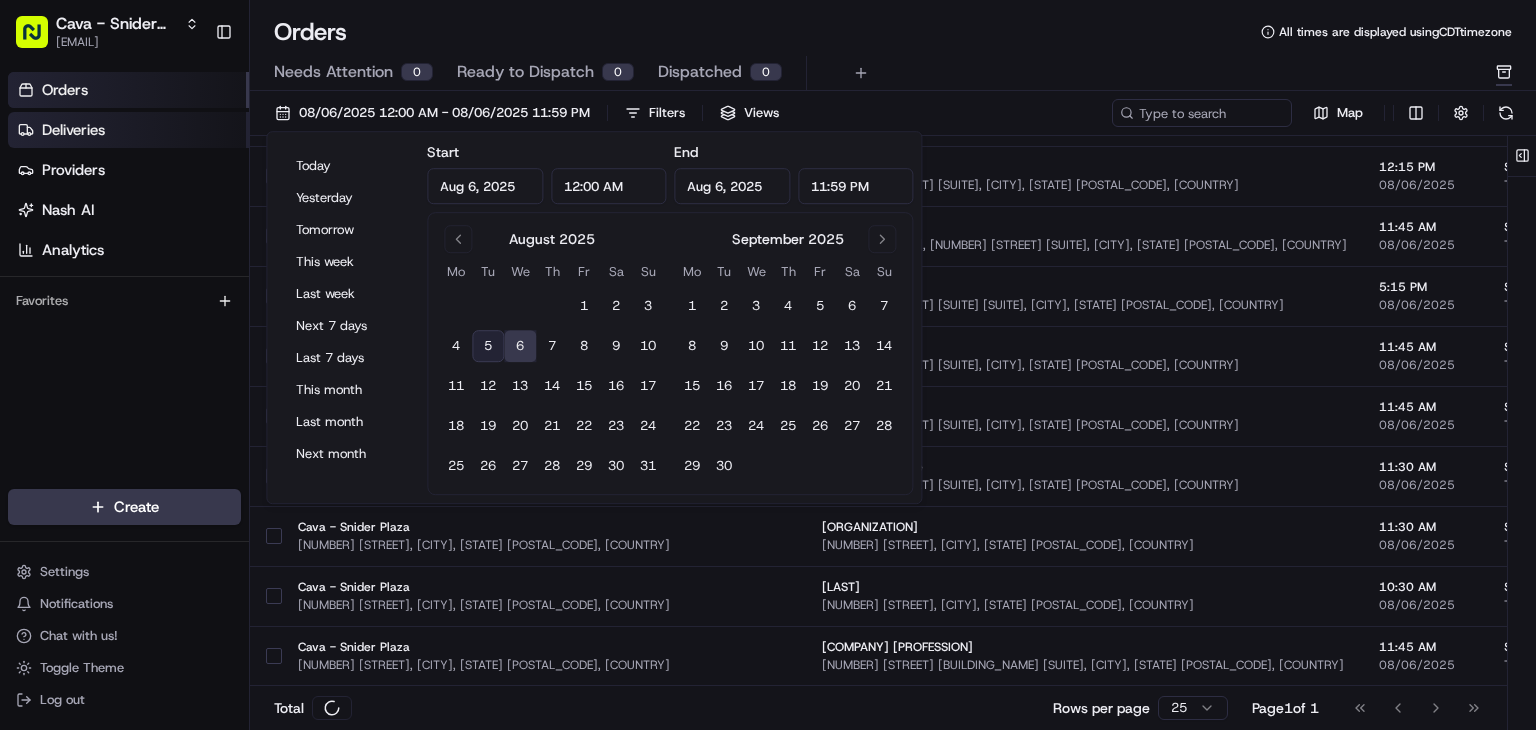 click on "Deliveries" at bounding box center [128, 130] 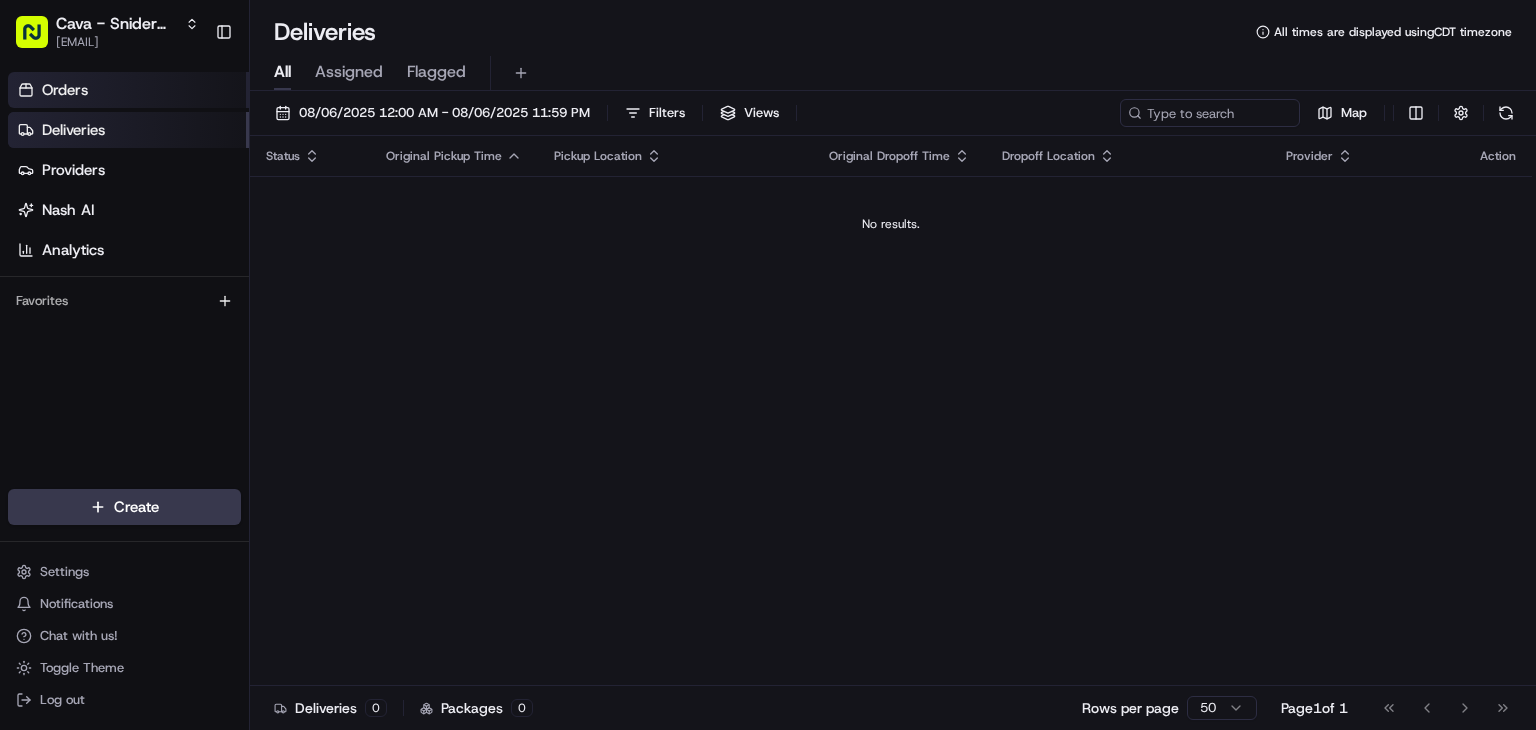 click on "Orders" at bounding box center (128, 90) 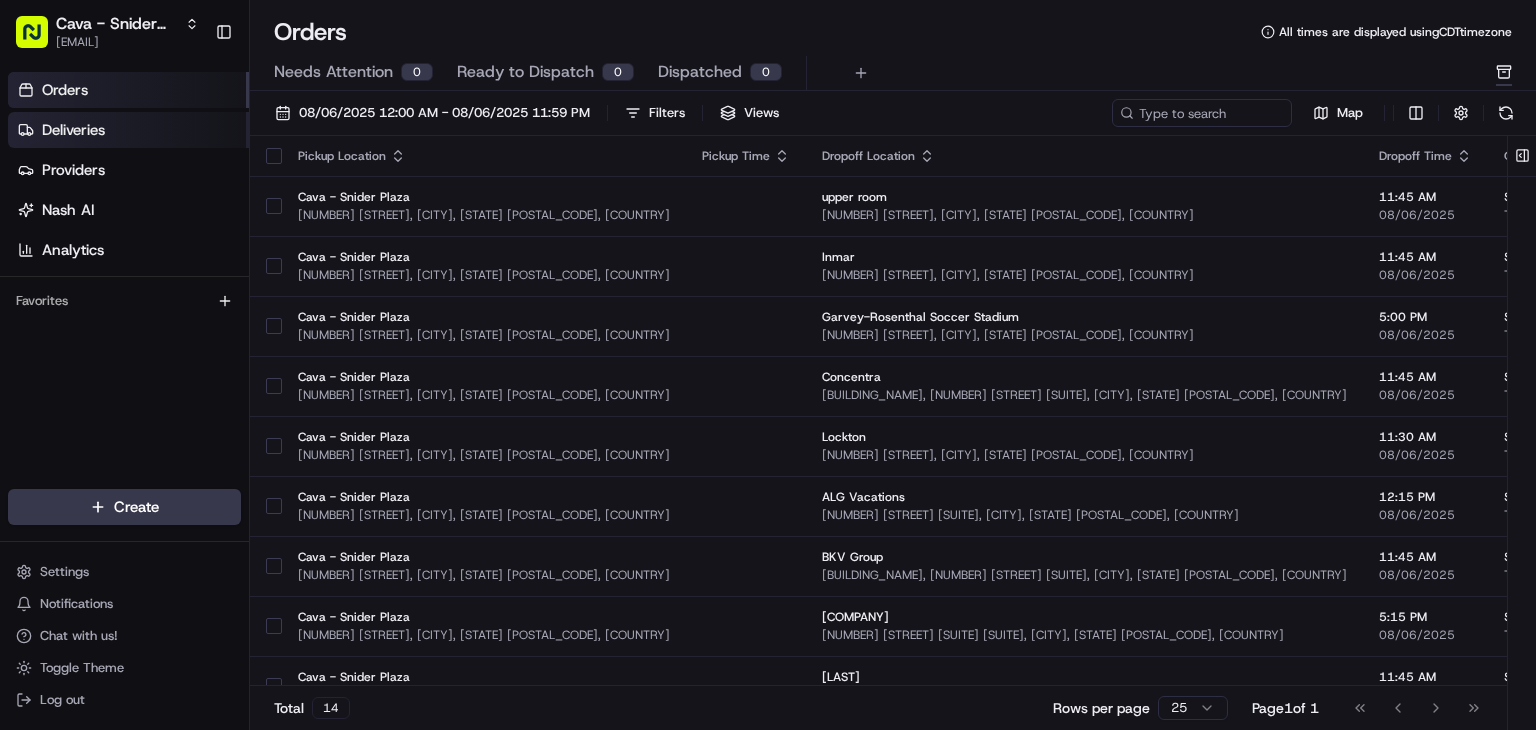 click 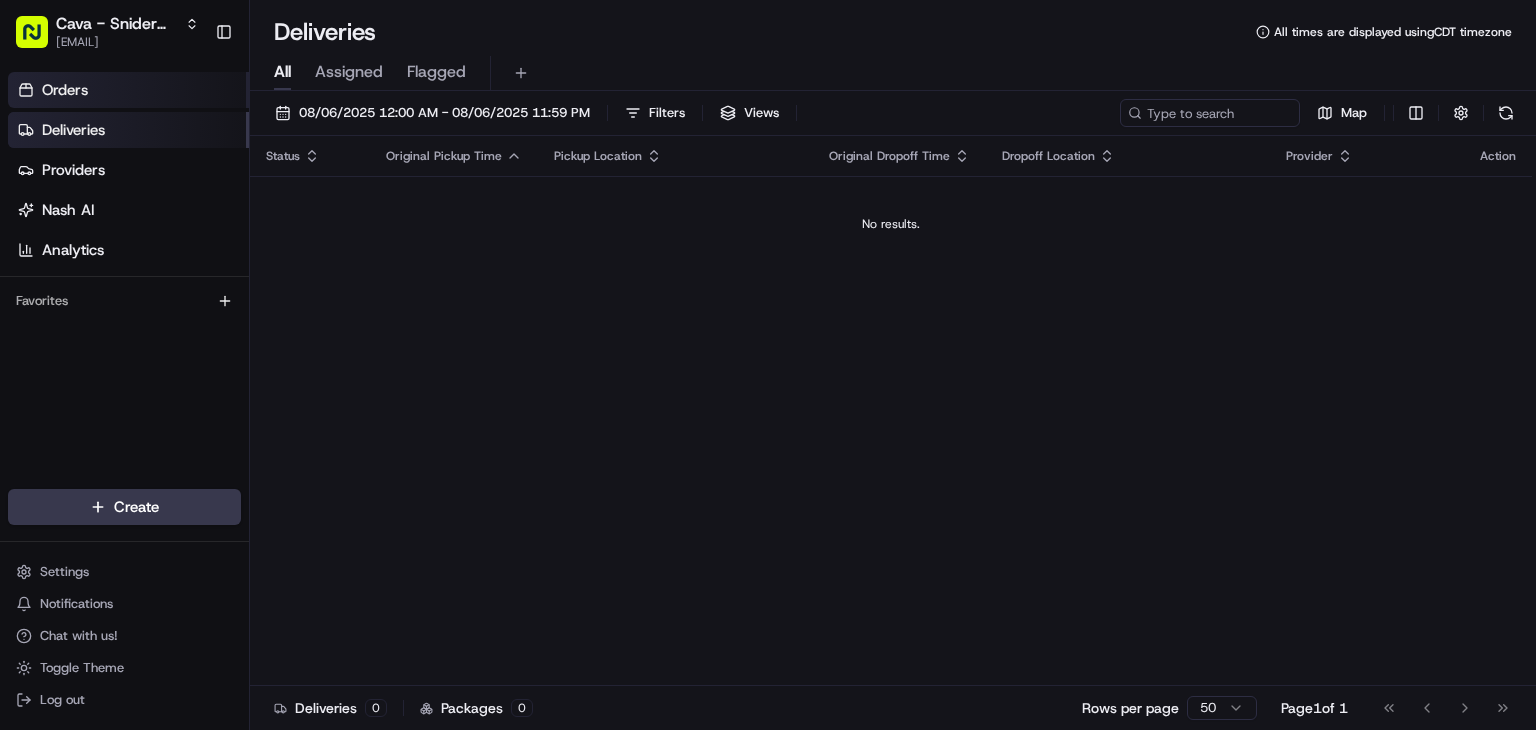 click on "Orders" at bounding box center [65, 90] 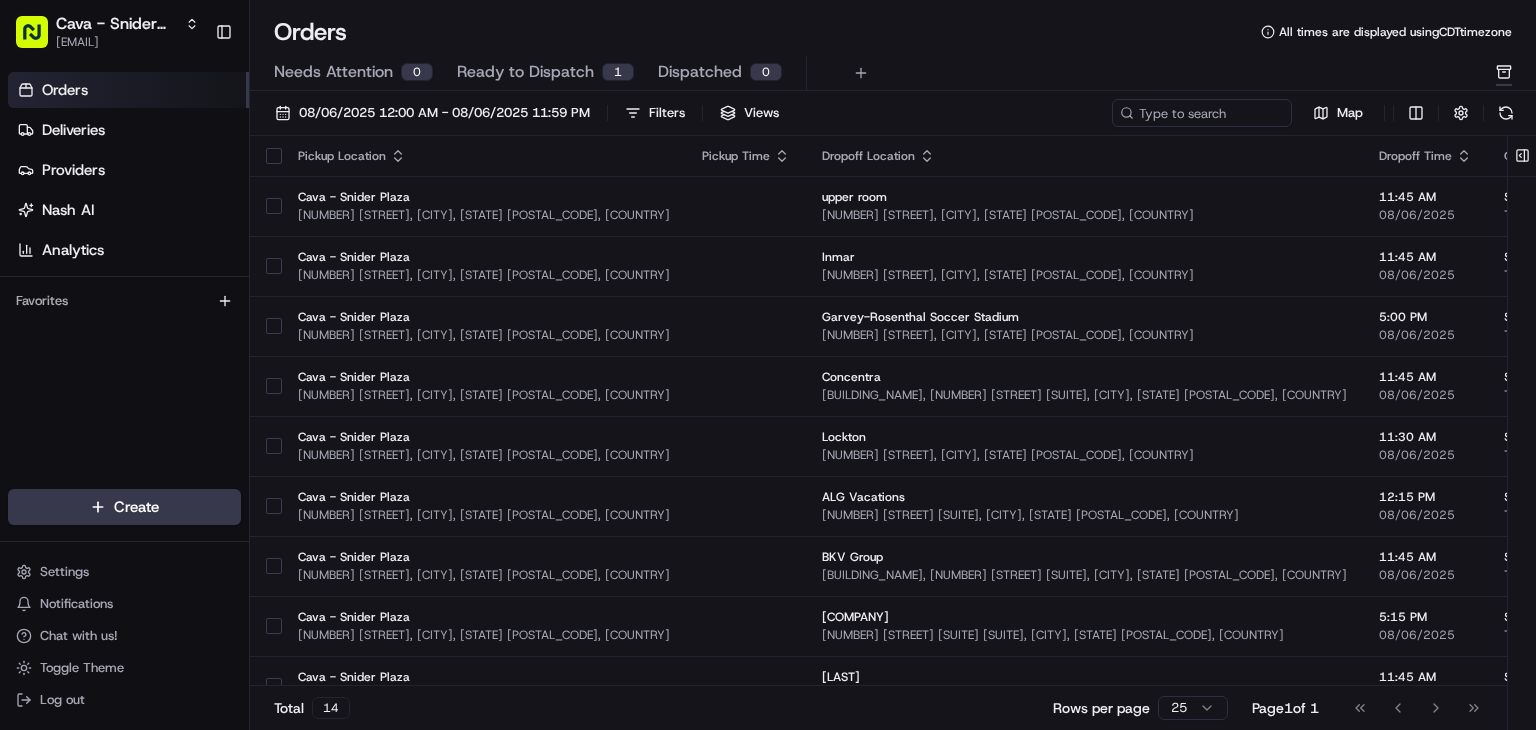 click on "Ready to Dispatch" at bounding box center [525, 72] 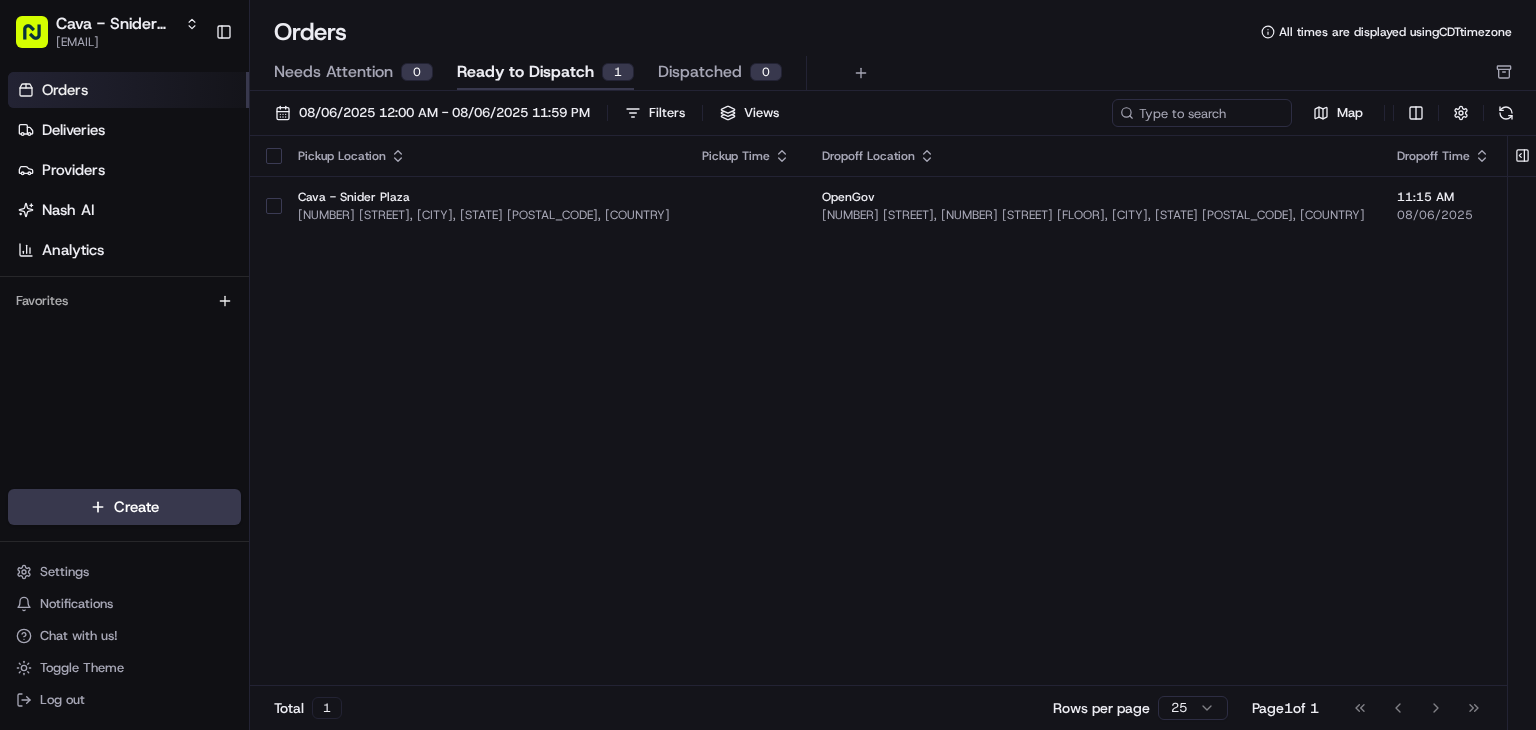 click at bounding box center (274, 156) 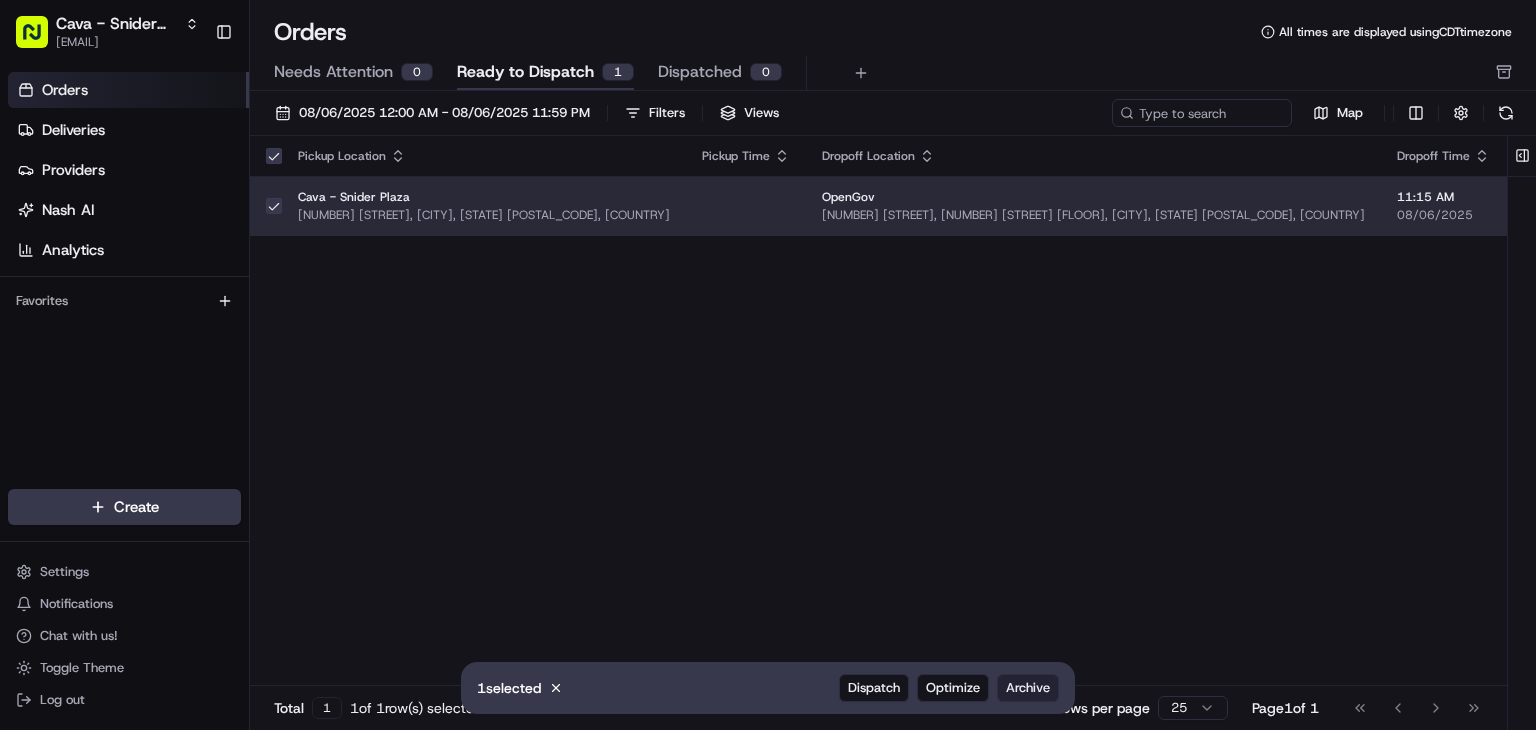click on "Archive" at bounding box center [1028, 688] 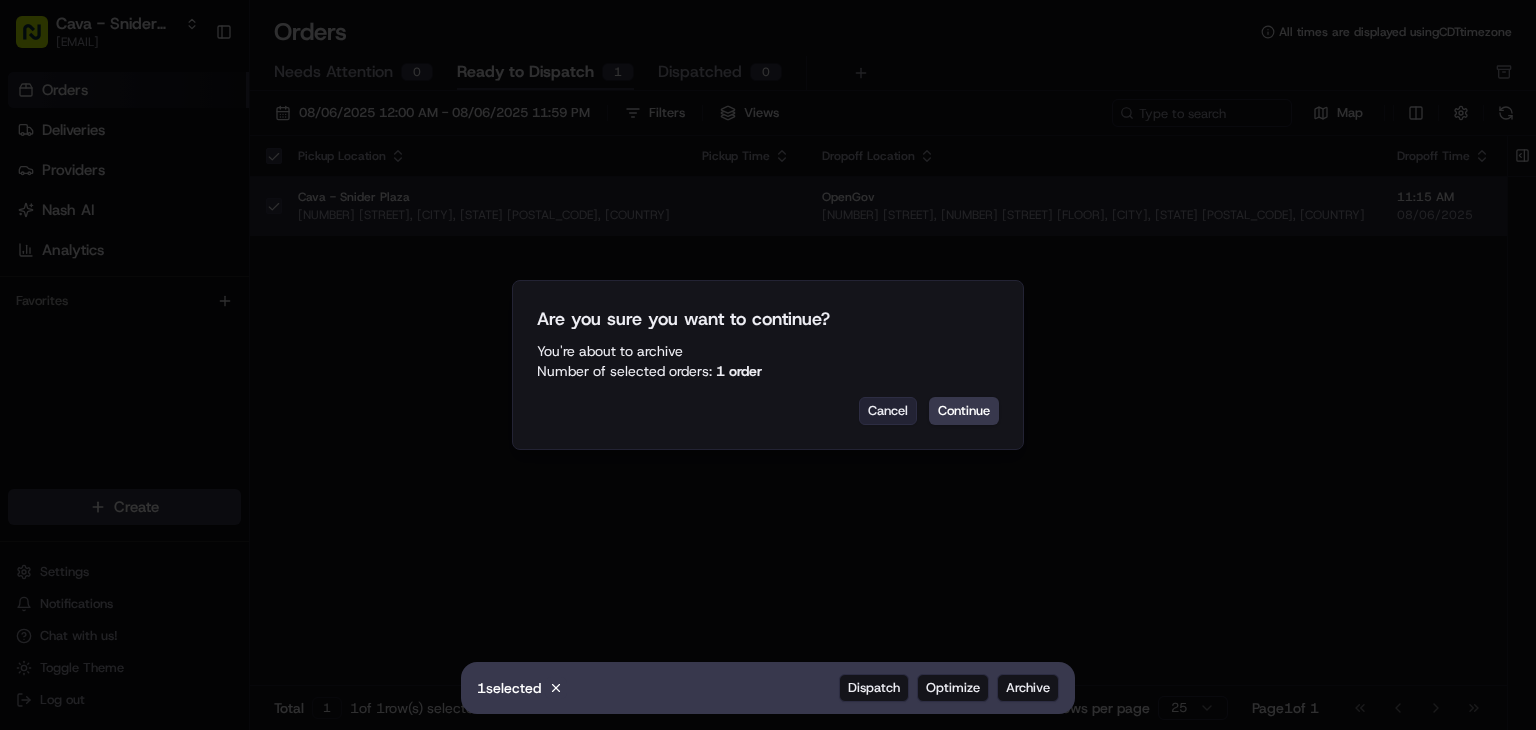 click on "Cancel" at bounding box center (888, 411) 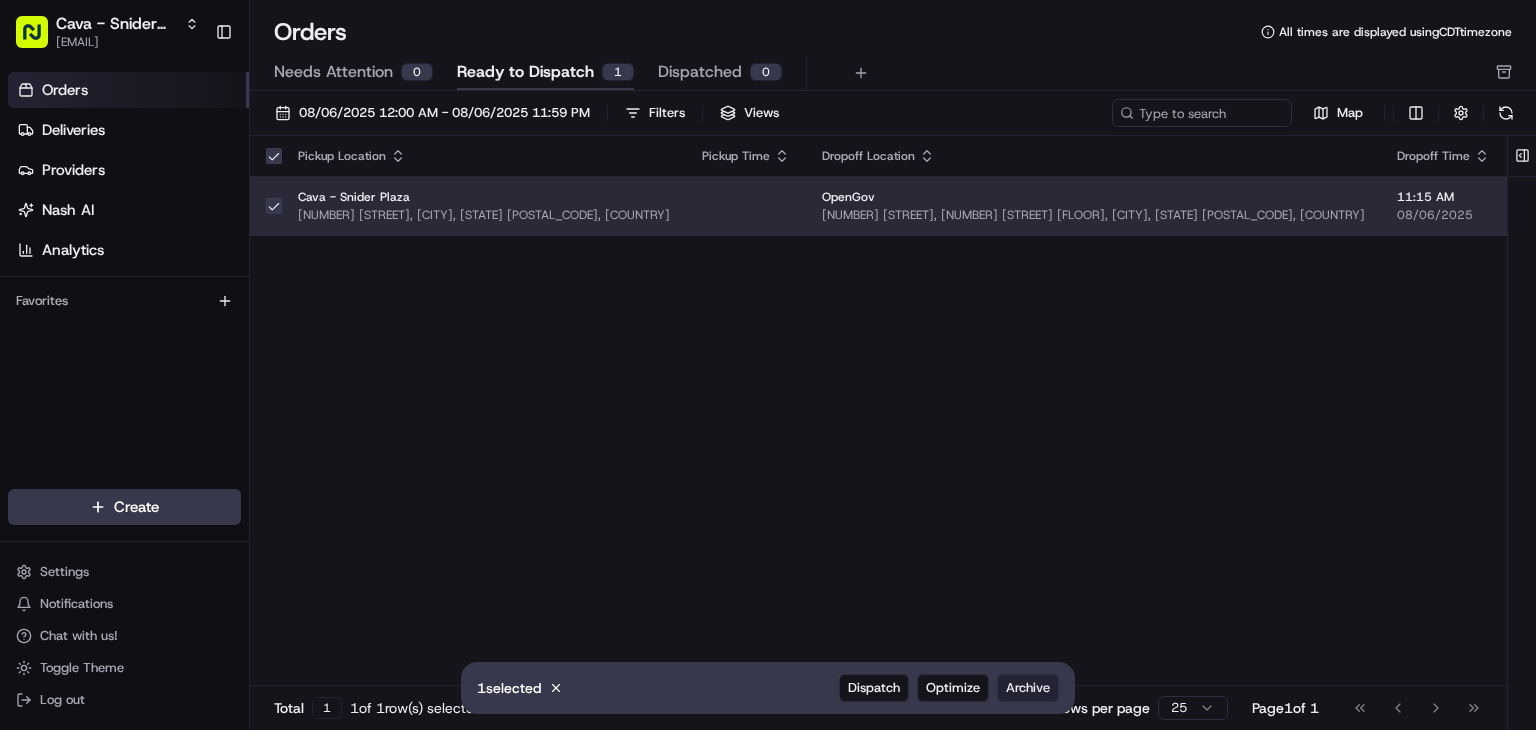 click on "Archive" at bounding box center [1028, 688] 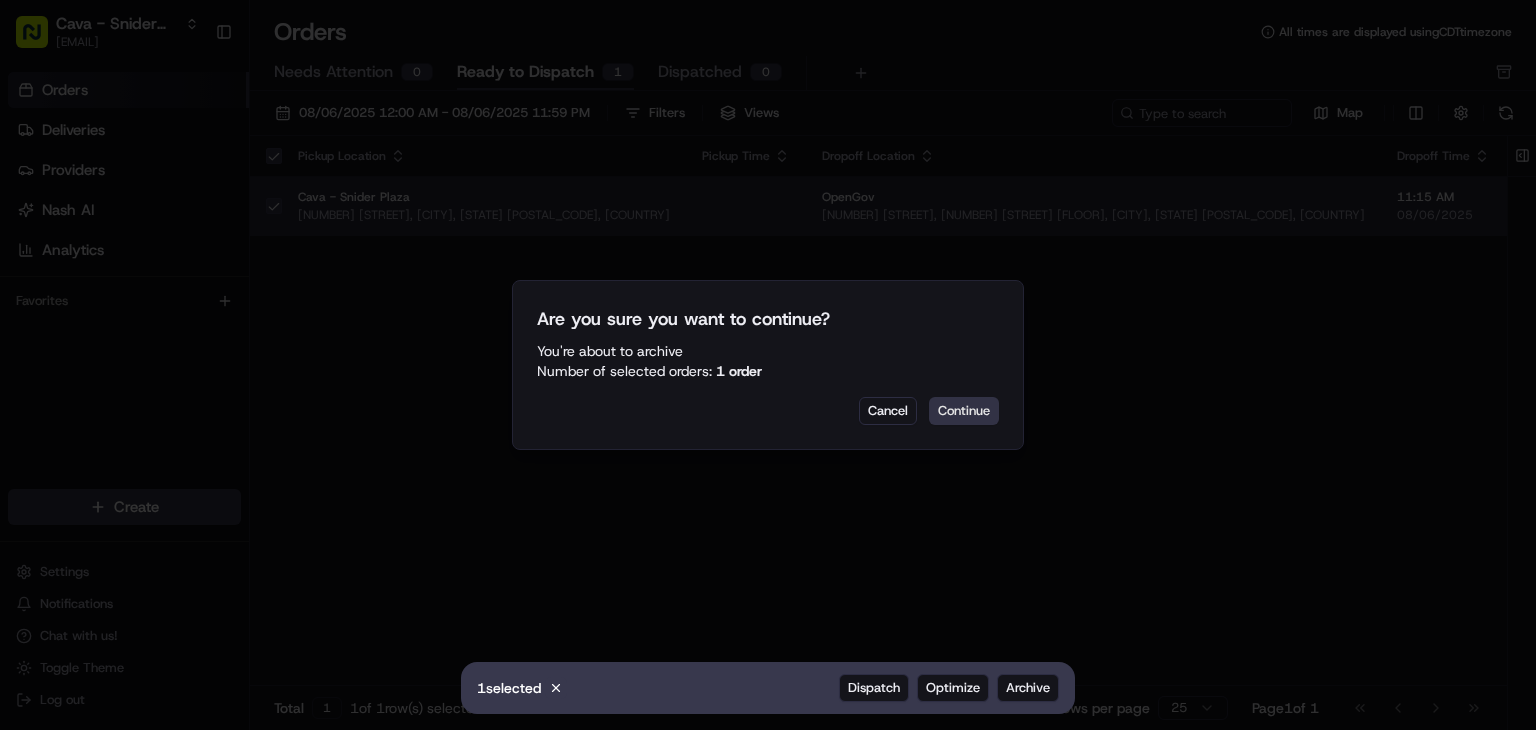 click on "Continue" at bounding box center (964, 411) 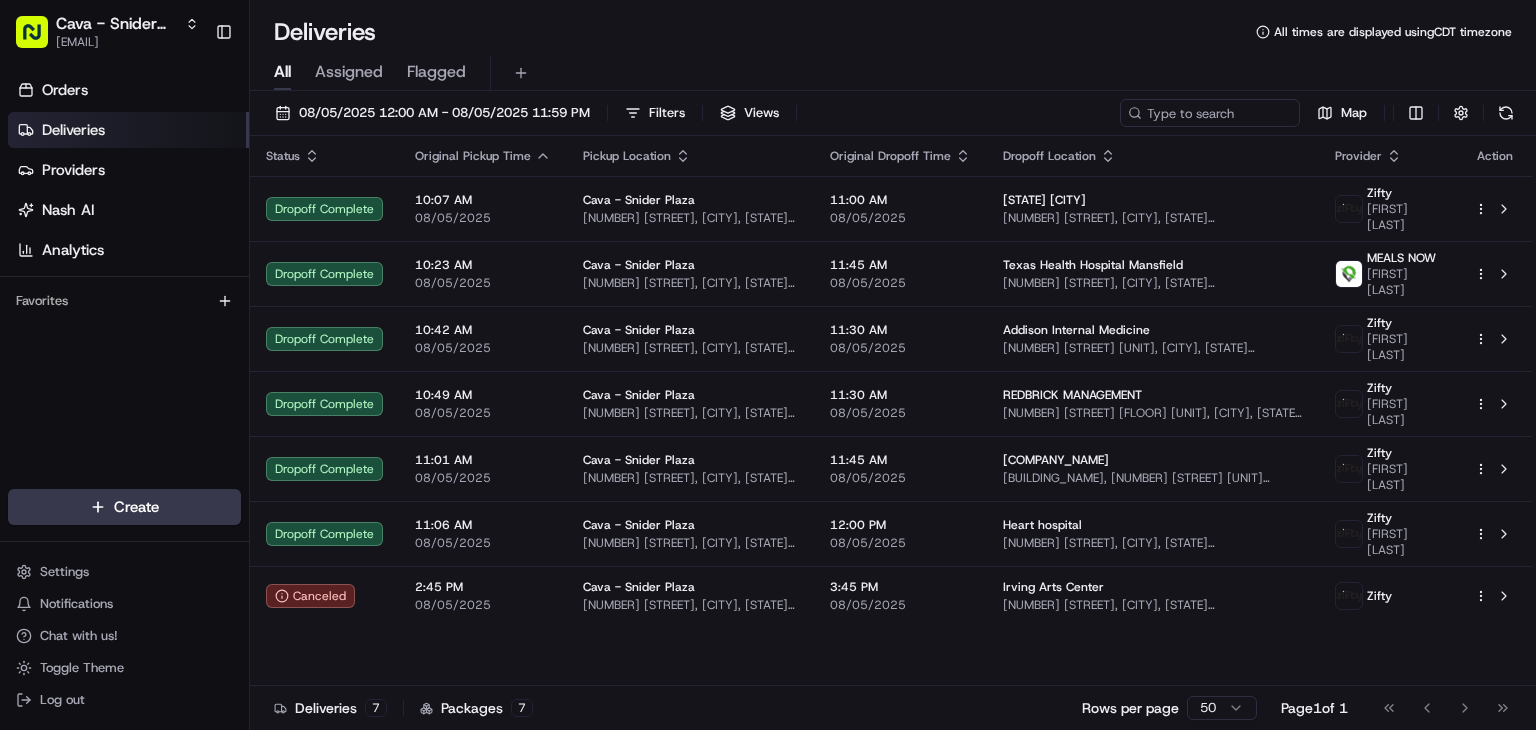 scroll, scrollTop: 0, scrollLeft: 0, axis: both 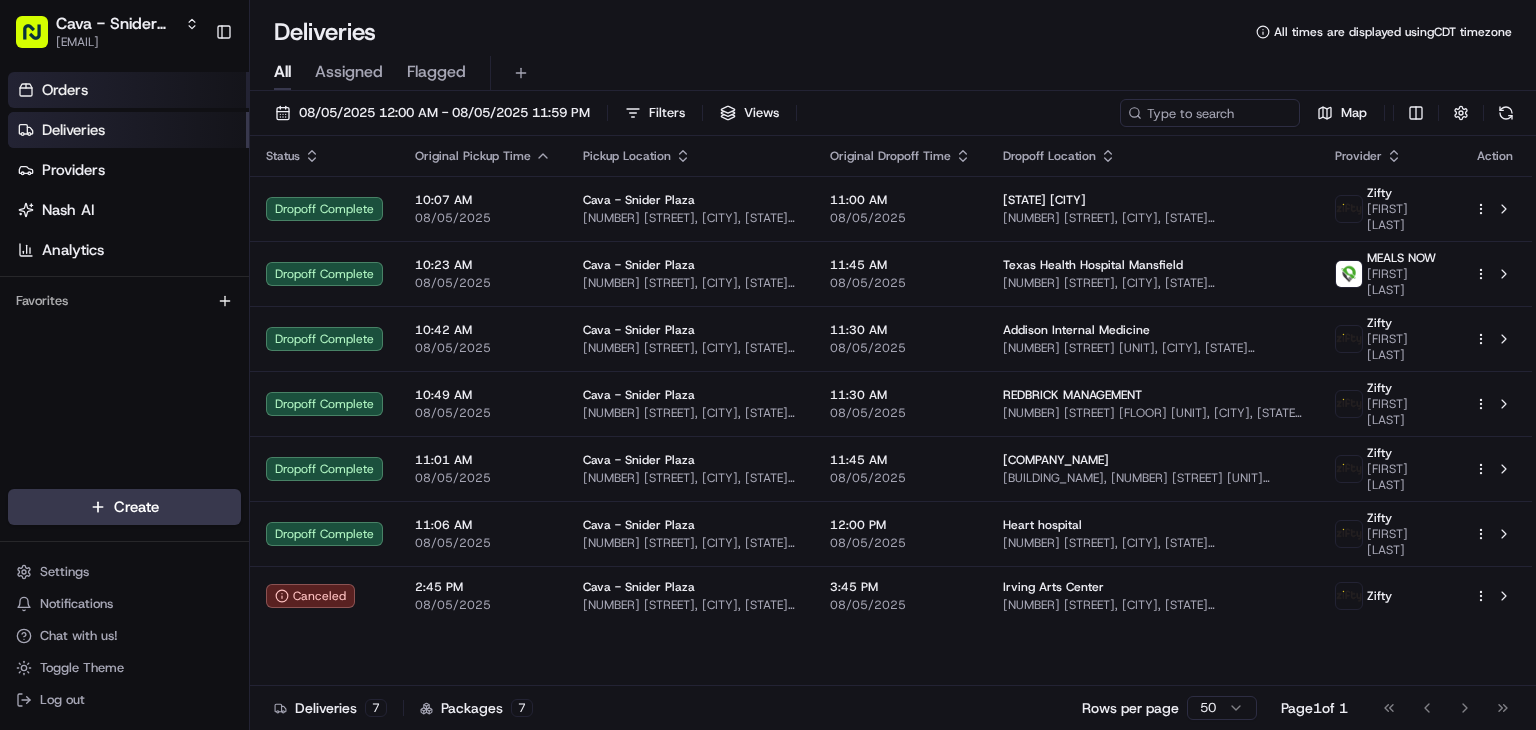 click on "Orders" at bounding box center (128, 90) 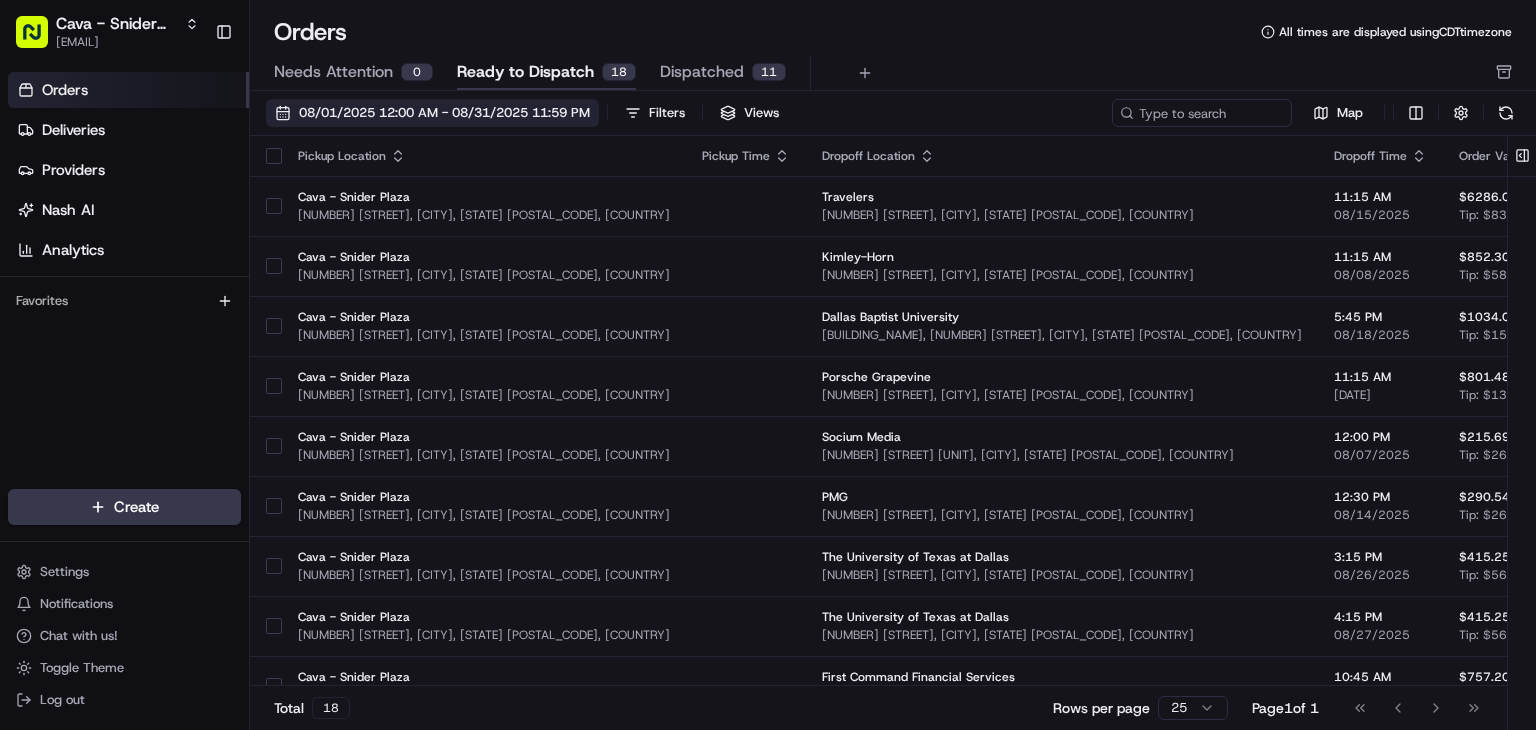 click on "08/01/2025 12:00 AM - 08/31/2025 11:59 PM" at bounding box center [444, 113] 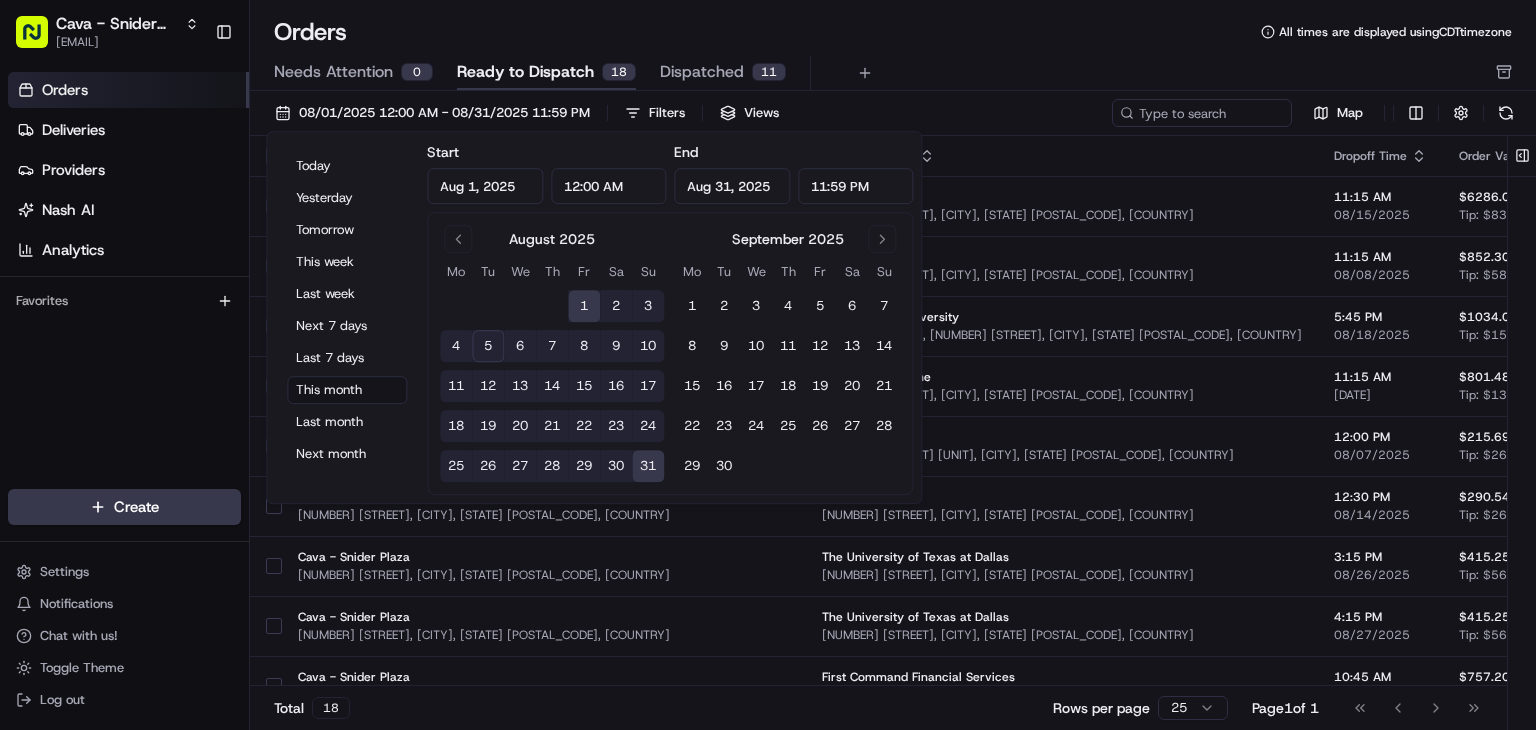 click on "6" at bounding box center [520, 346] 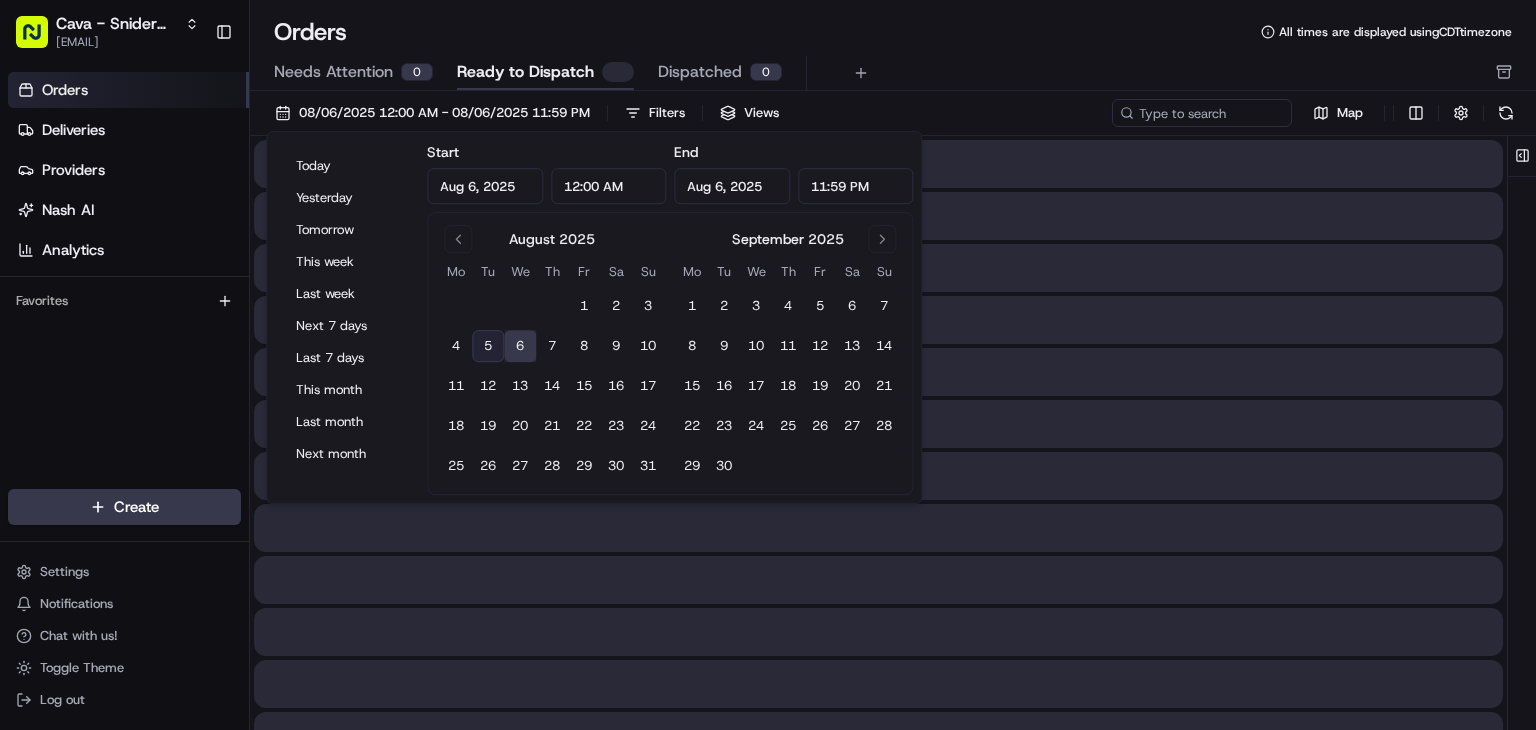 type on "Aug 6, 2025" 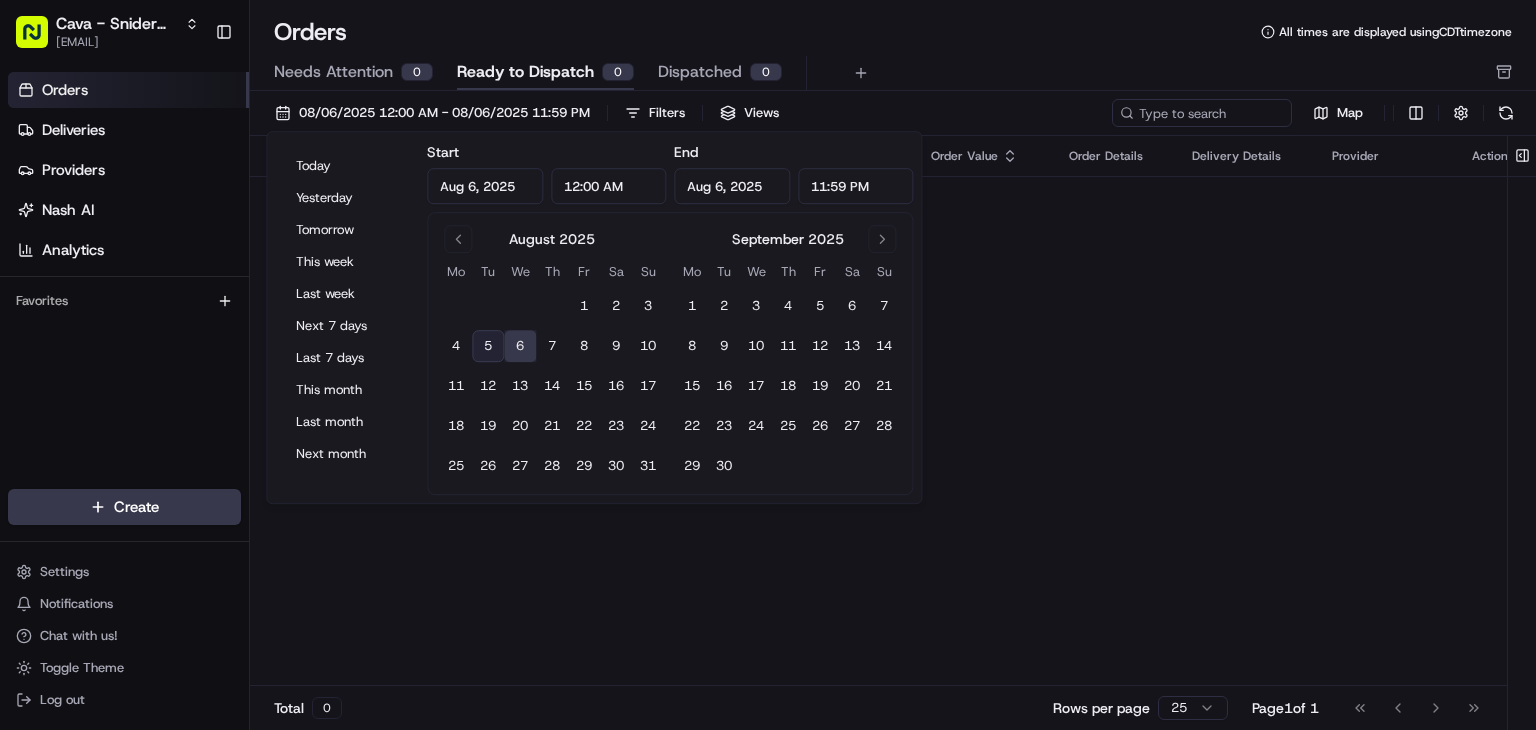 click on "Pickup Location Pickup Time Dropoff Location Dropoff Time Order Value Order Details Delivery Details Provider Actions No results." at bounding box center [890, 411] 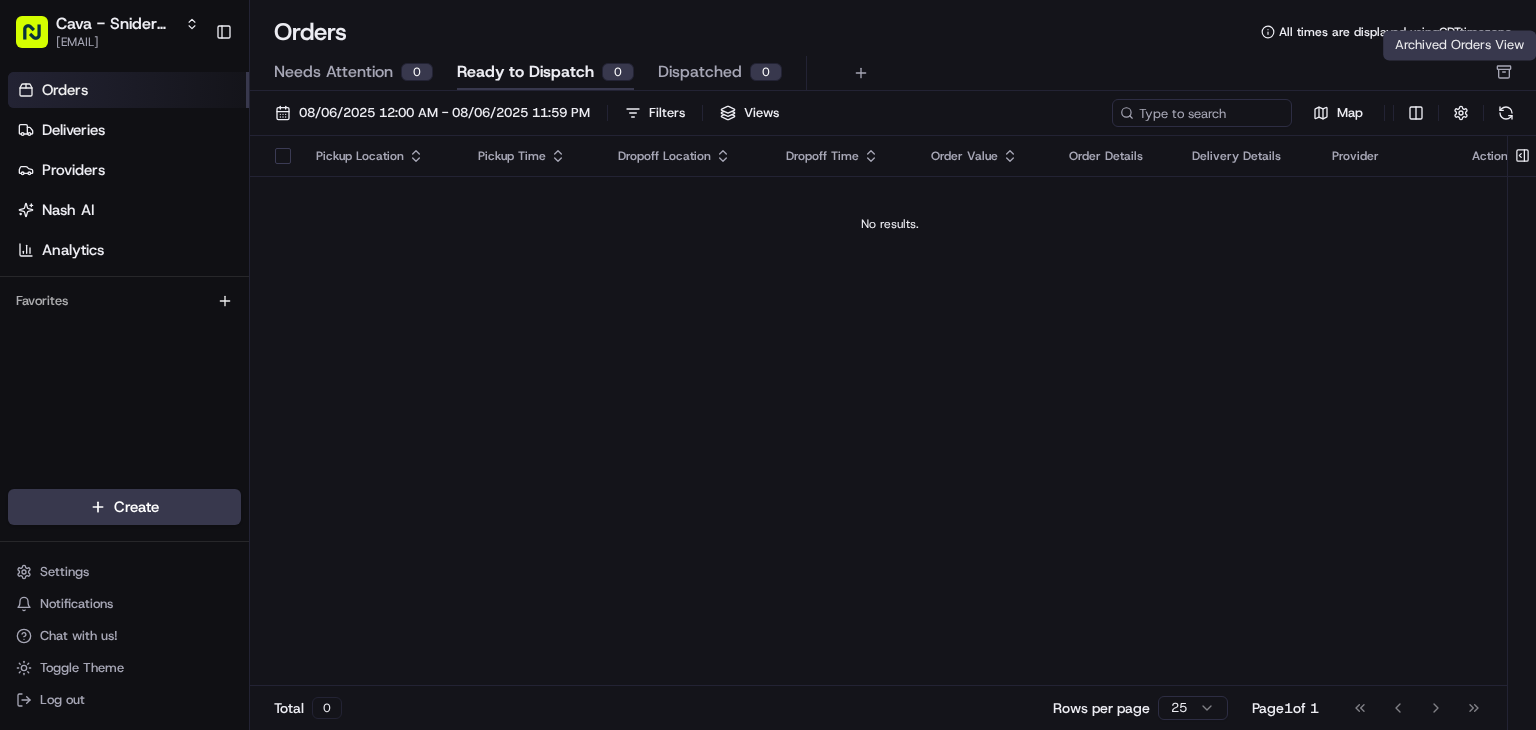 click 